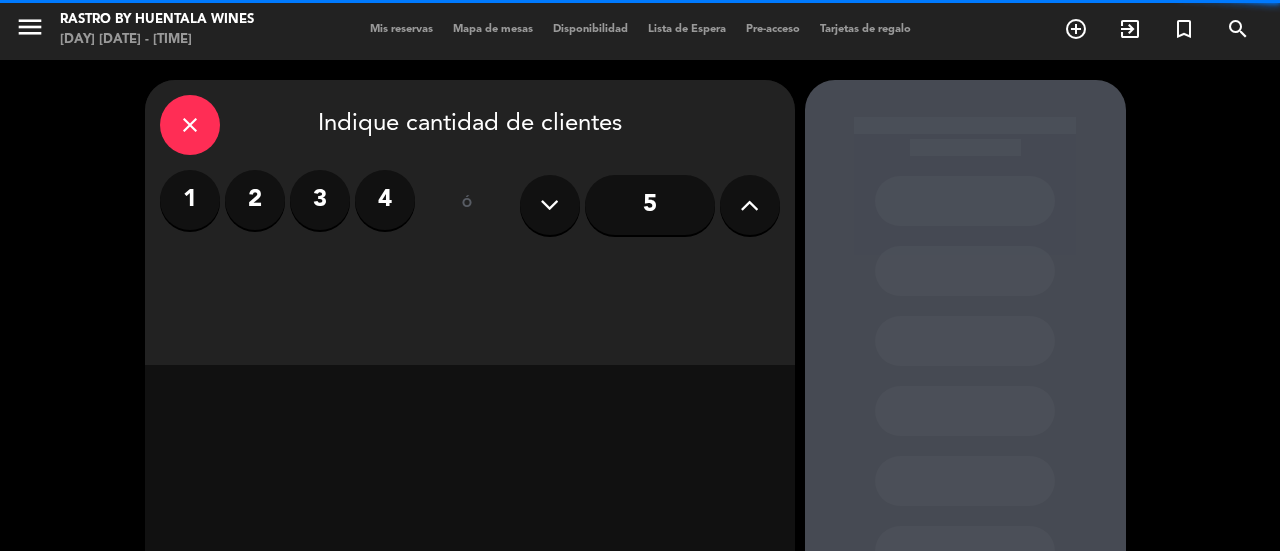 scroll, scrollTop: 0, scrollLeft: 0, axis: both 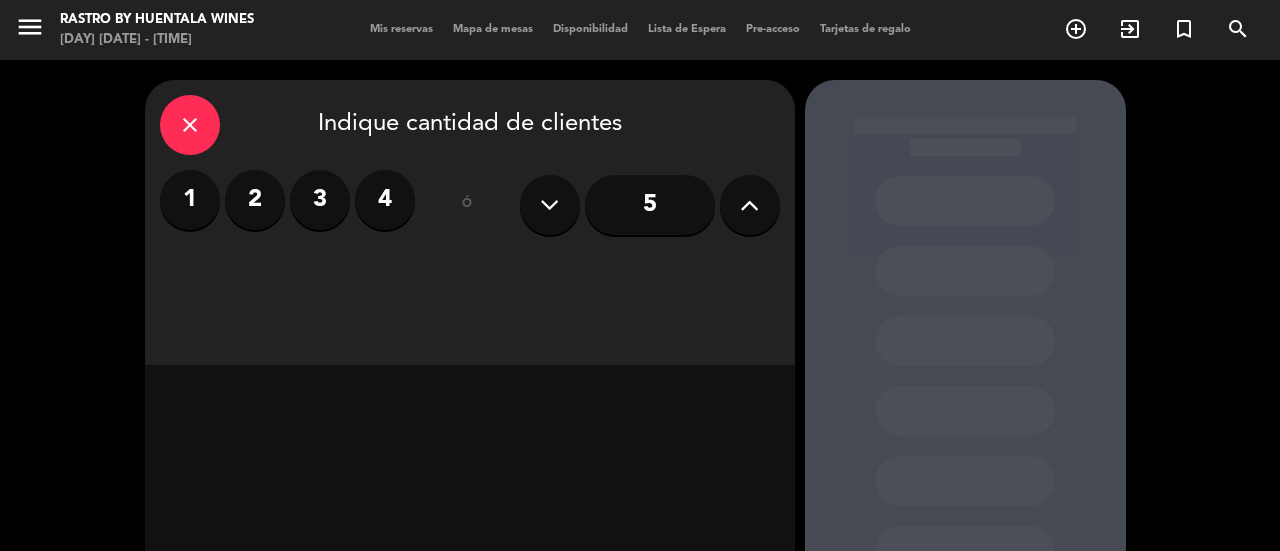 click on "close" at bounding box center [190, 125] 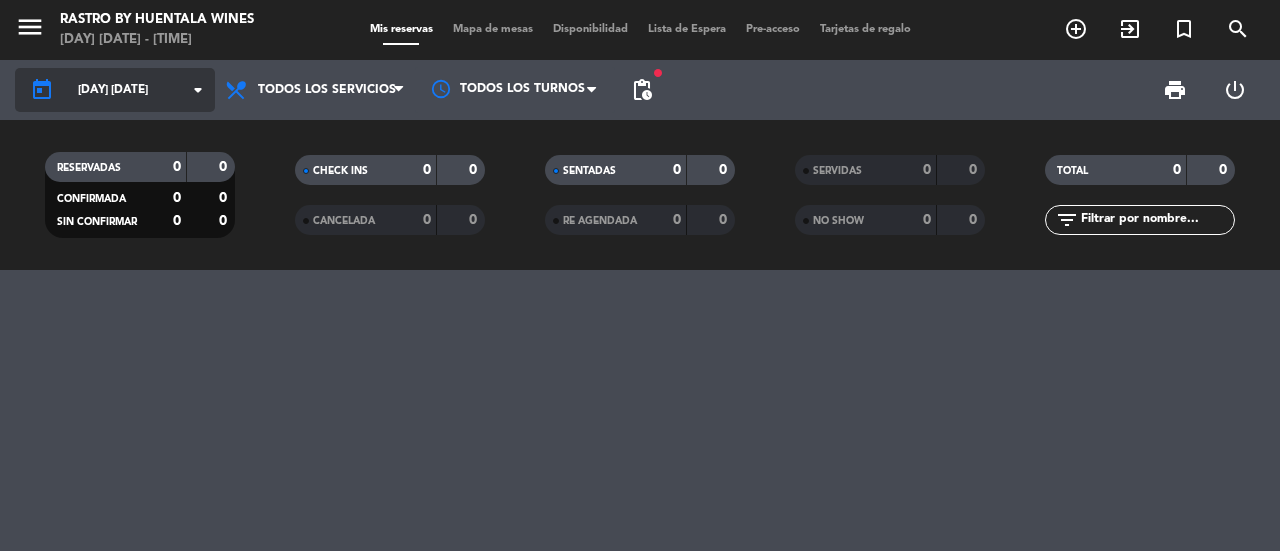 click on "[DAY] [DATE]" 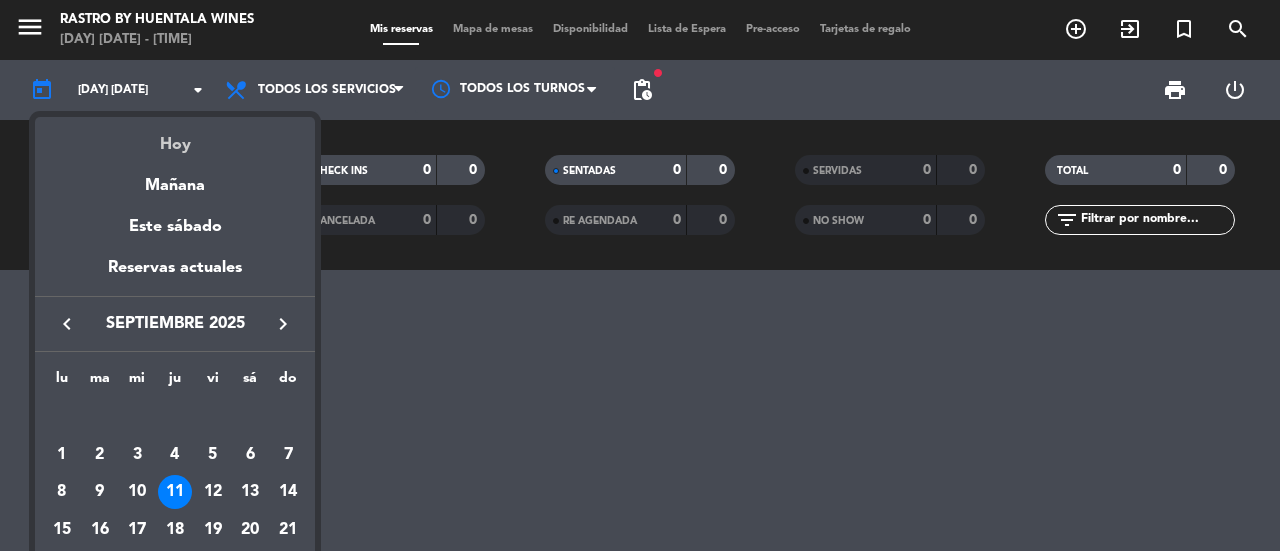click on "Hoy" at bounding box center [175, 137] 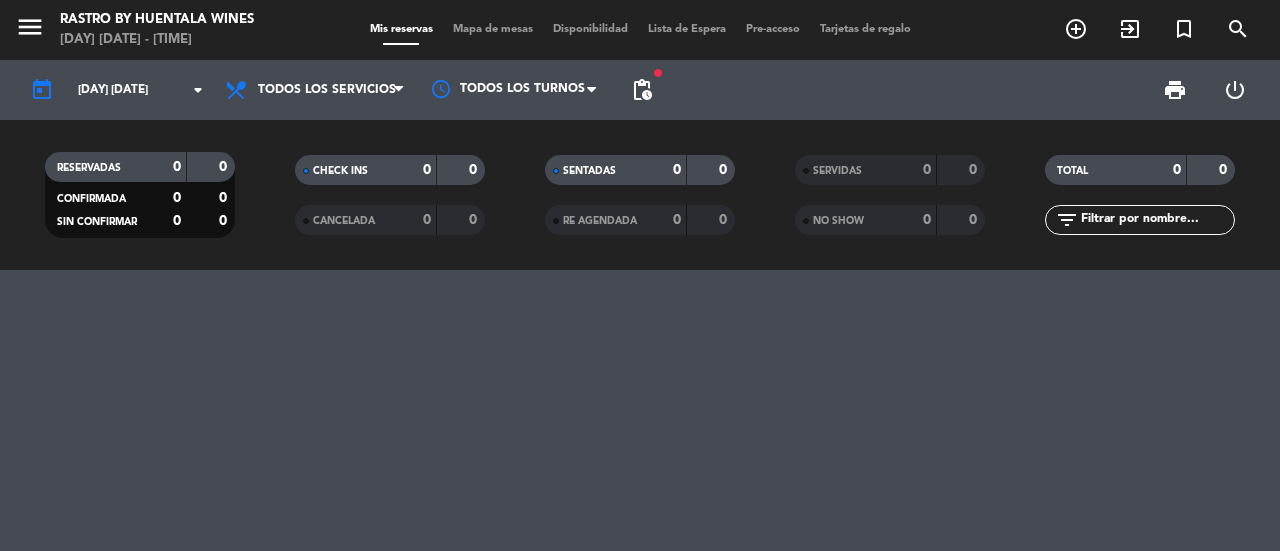 type on "lun. 4 ago." 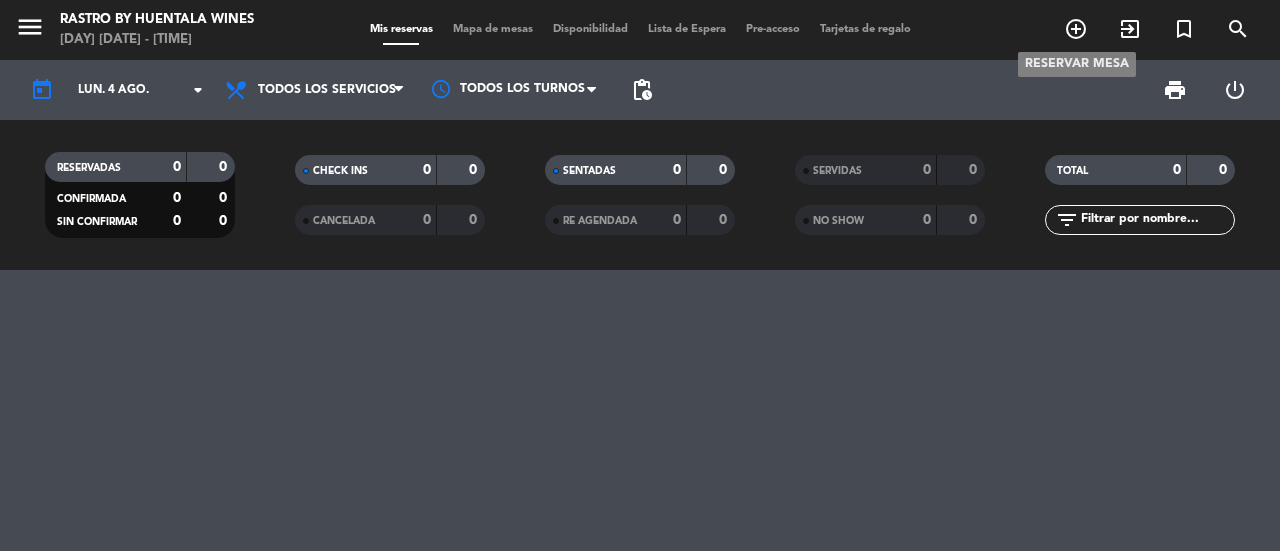 click on "add_circle_outline" at bounding box center [1076, 29] 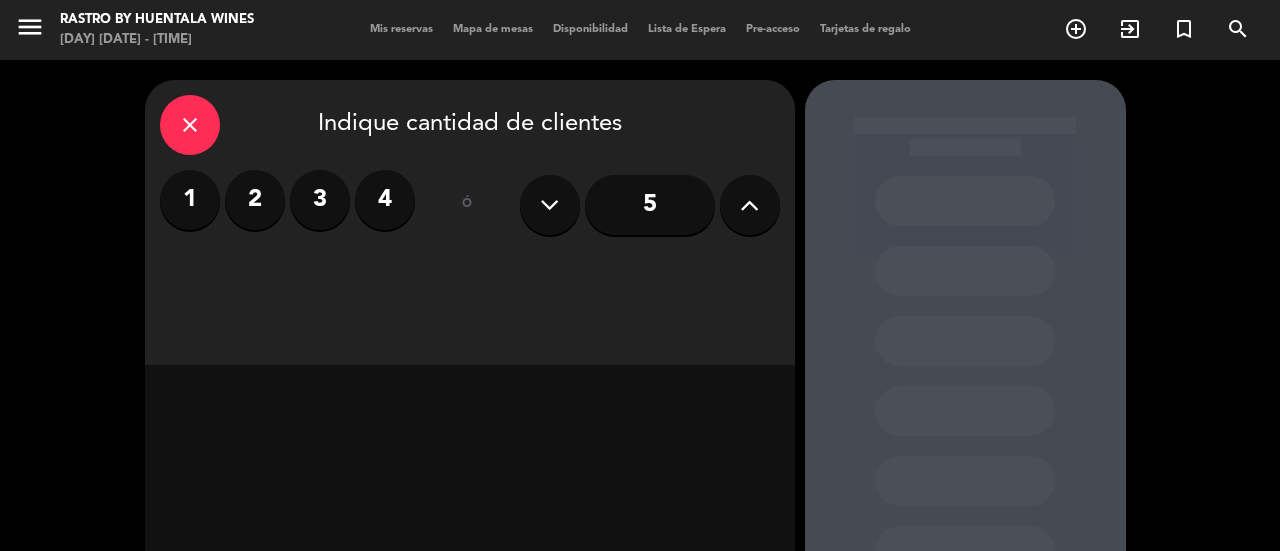 click on "2" at bounding box center (255, 200) 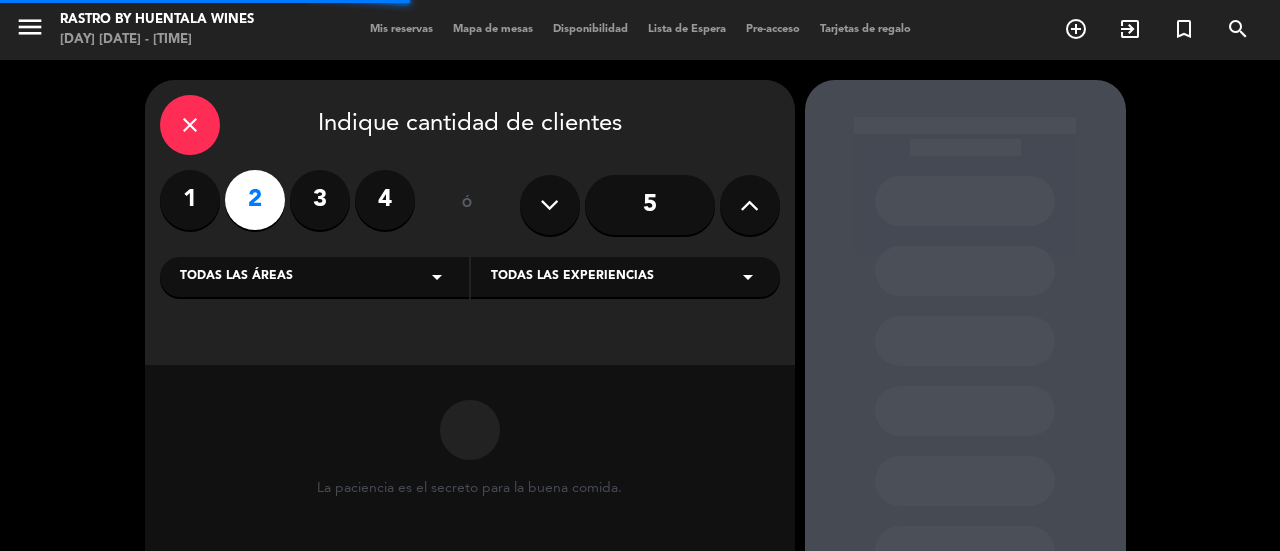 click on "Todas las áreas   arrow_drop_down" at bounding box center [314, 277] 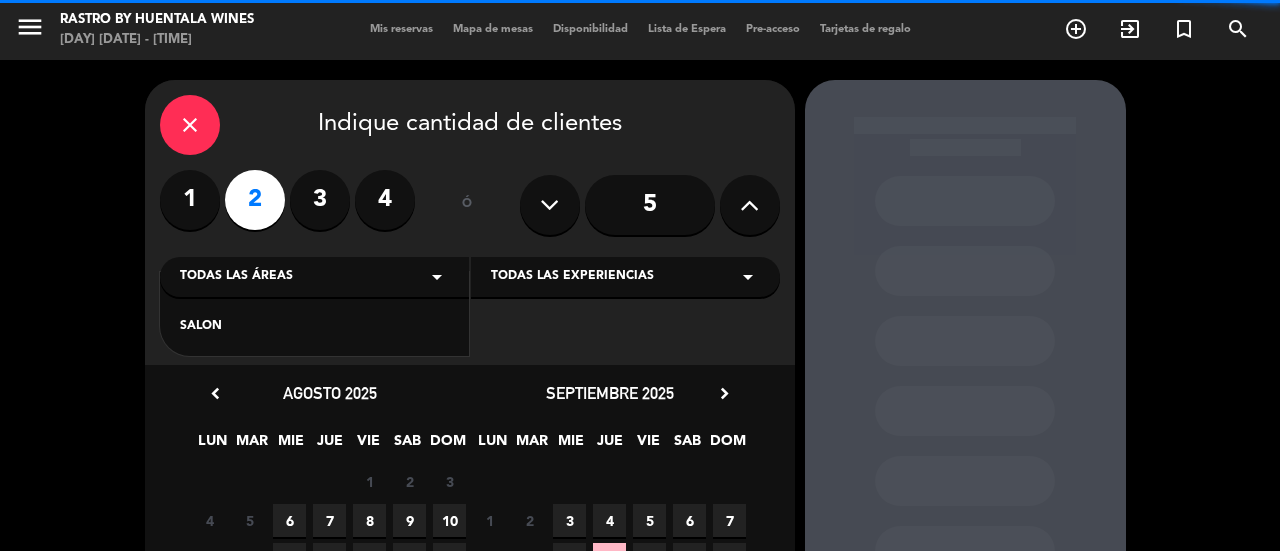 click on "SALON" at bounding box center (314, 327) 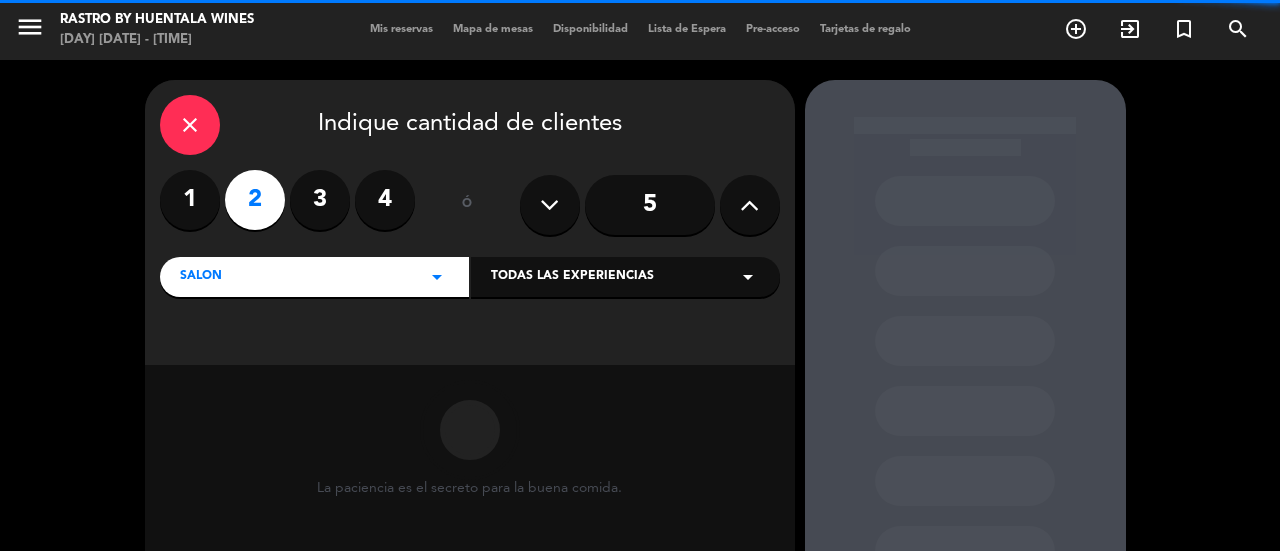 click on "Todas las experiencias   arrow_drop_down" at bounding box center (625, 277) 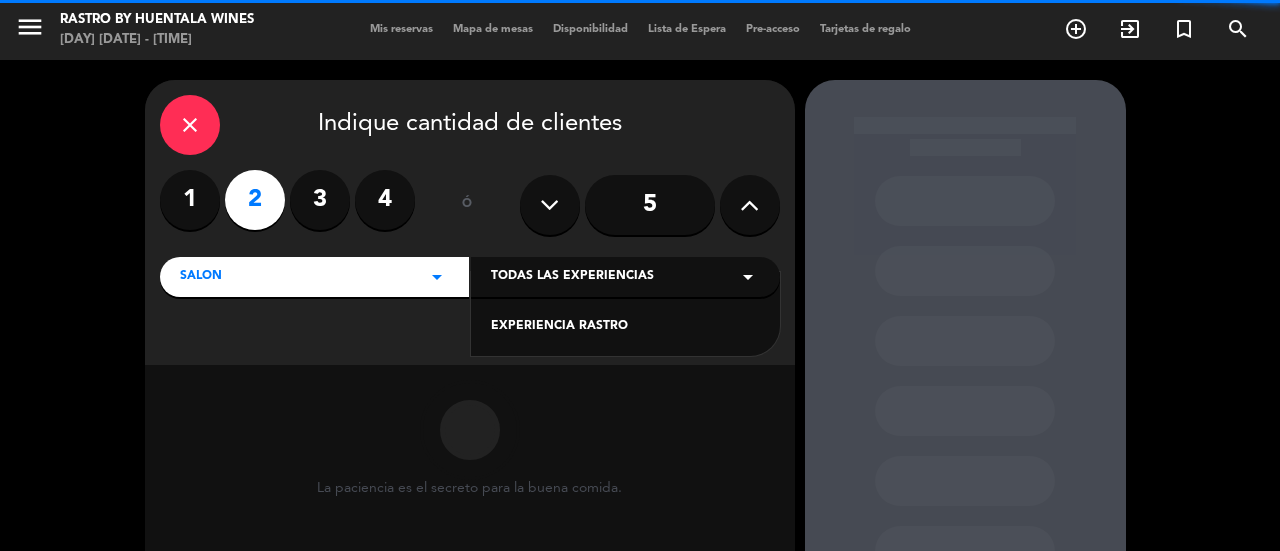 click on "EXPERIENCIA RASTRO" at bounding box center (625, 327) 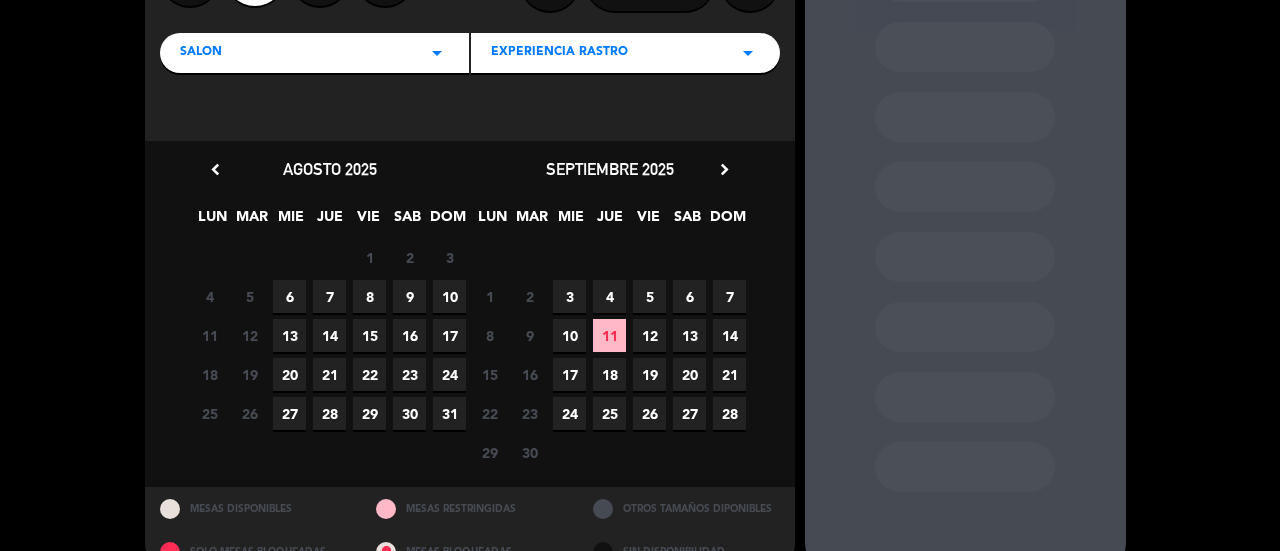 scroll, scrollTop: 224, scrollLeft: 0, axis: vertical 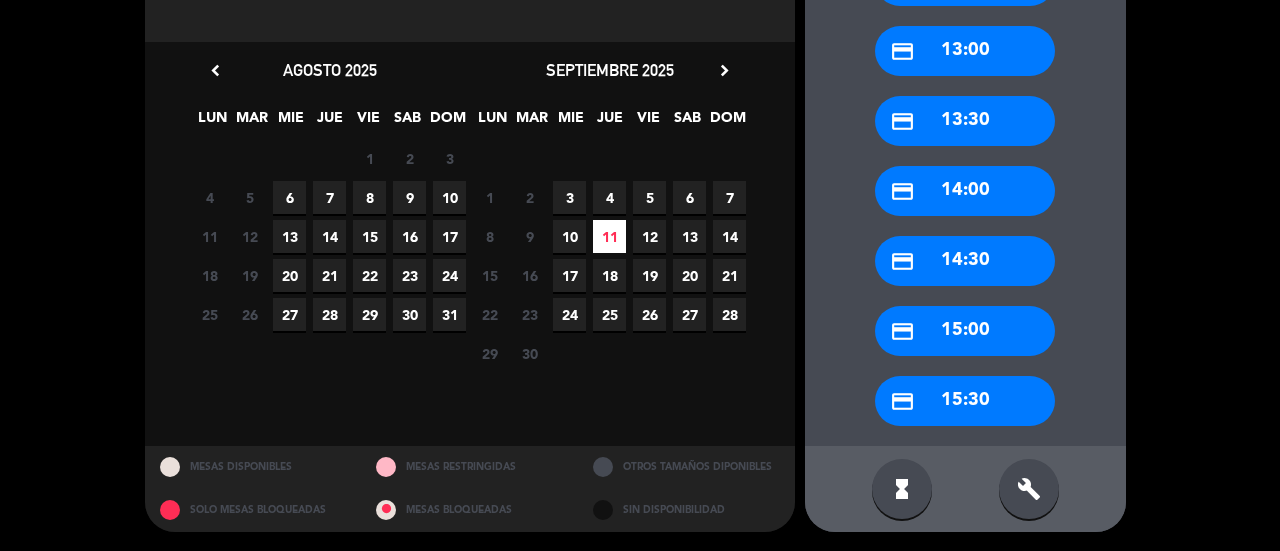 click on "close Indique cantidad de clientes 1 2 3 4 ó 5 SALON arrow_drop_down EXPERIENCIA RASTRO arrow_drop_down chevron_left [MONTH] [YEAR] LUN MAR MIE JUE VIE SAB DOM 28 29 30 31 1 2 3 4 Cerrado 5 Cerrado 6 7 8 9 10 11 Cerrado 12 Cerrado 13 14 15 16 17 18 Cerrado 19 Cerrado 20 21 22 23 24 25 Cerrado 26 Cerrado 27 28 29 30 31 septiembre [YEAR] chevron_right LUN MAR MIE JUE VIE SAB DOM 25 Cerrado 26 Cerrado 27 28 29 30 31 1 Cerrado 2 Cerrado 3 4 5 6 7 8 Cerrado 9 Cerrado 10 11 12 13 14 15 Cerrado 16 Cerrado 17 18 19 20 21 22 Cerrado 23 Cerrado 24 25 26 27 28 29 Cerrado 30 Cerrado 1 2 3 4 5 MESAS DISPONIBLES MESAS RESTRINGIDAS OTROS TAMAÑOS DIPONIBLES SOLO MESAS BLOQUEADAS MESAS BLOQUEADAS SIN DISPONIBILIDAD Reservas disponibles [DAY] [DATE] credit_card [TIME] credit_card [TIME]" at bounding box center [640, 144] 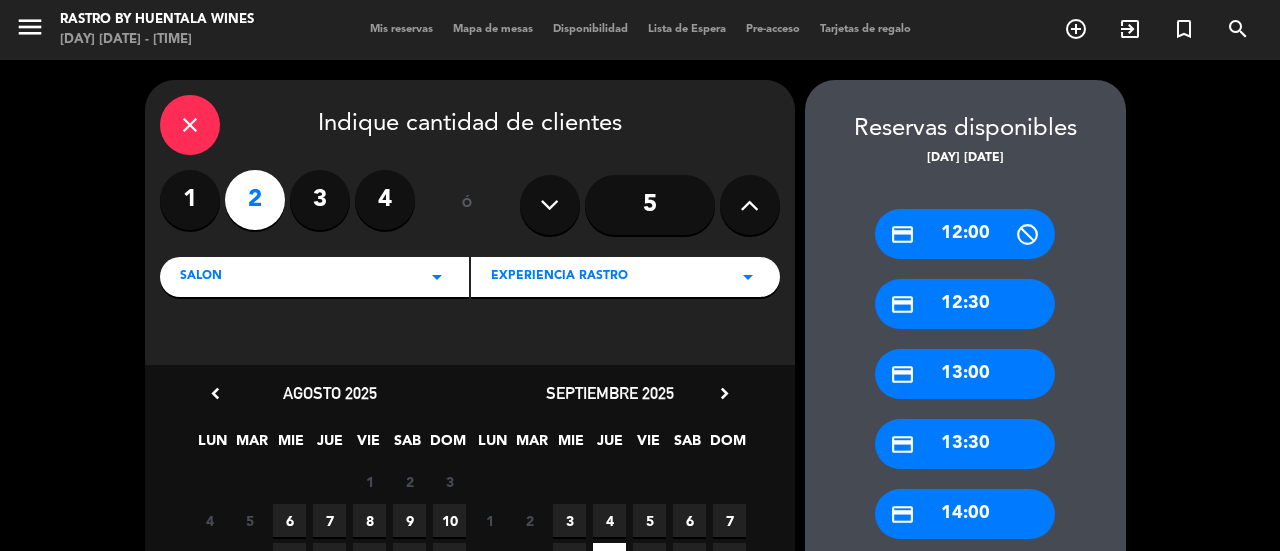click on "close" at bounding box center [190, 125] 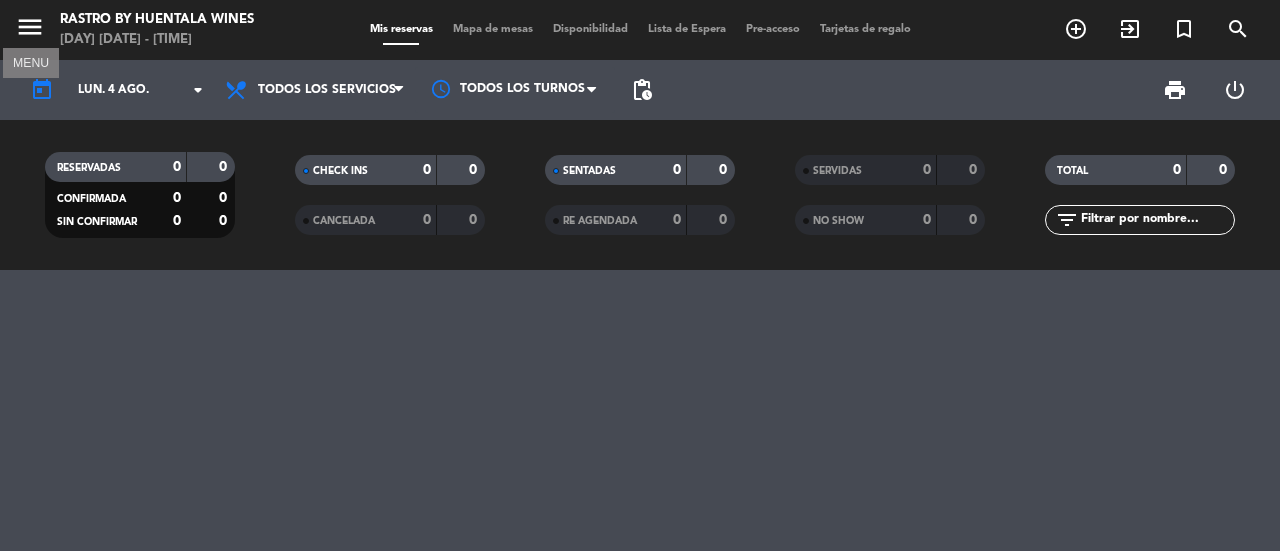 click on "menu" at bounding box center (30, 30) 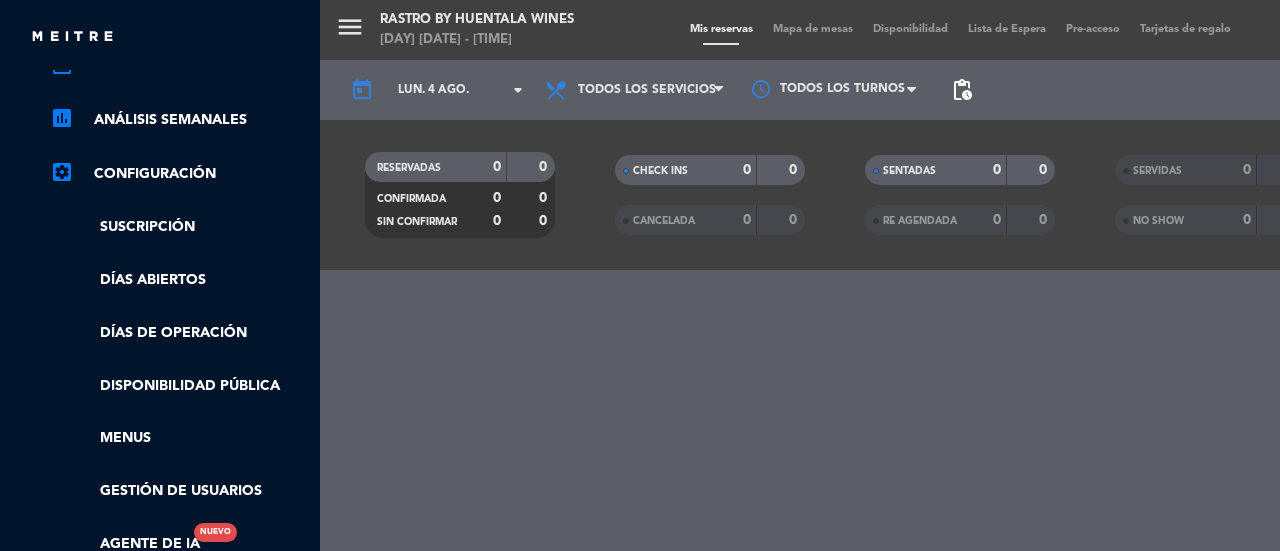 scroll, scrollTop: 277, scrollLeft: 0, axis: vertical 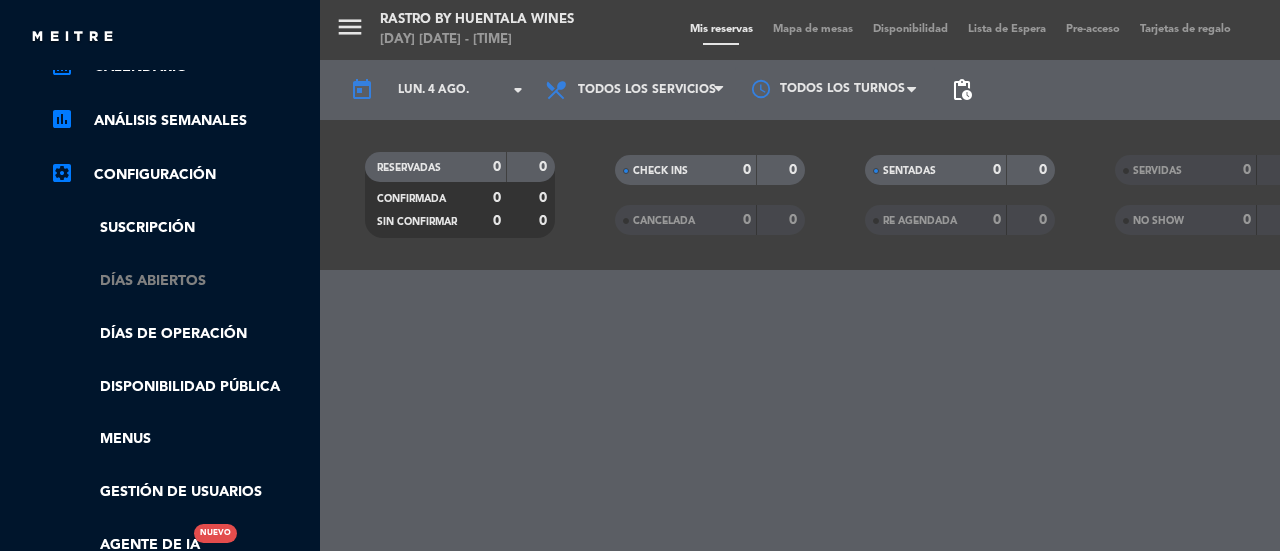 click on "Días abiertos" 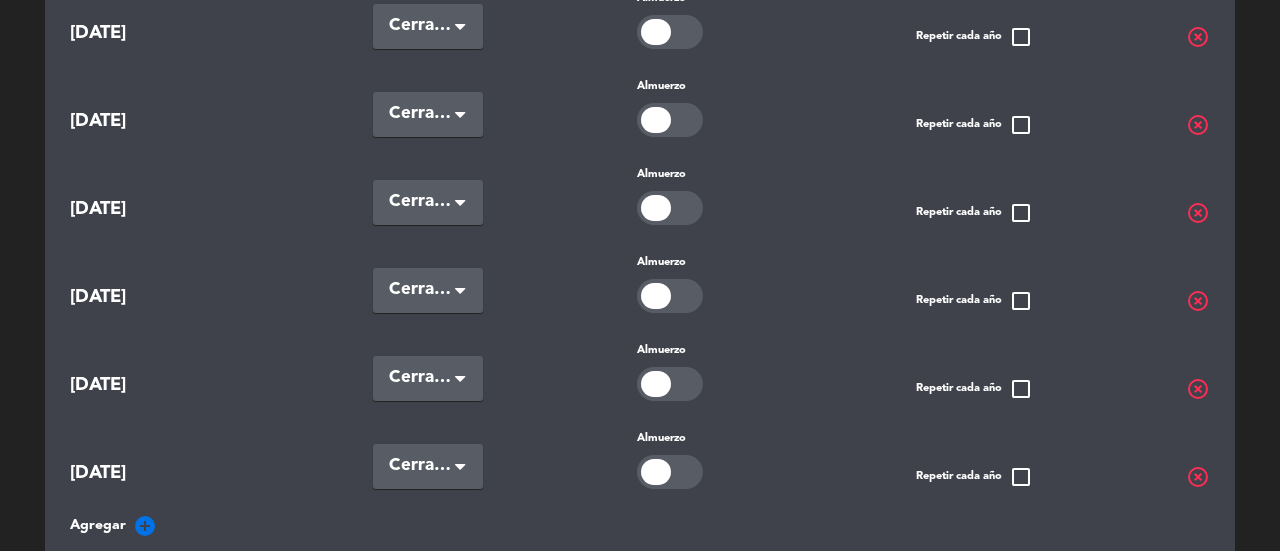 scroll, scrollTop: 552, scrollLeft: 0, axis: vertical 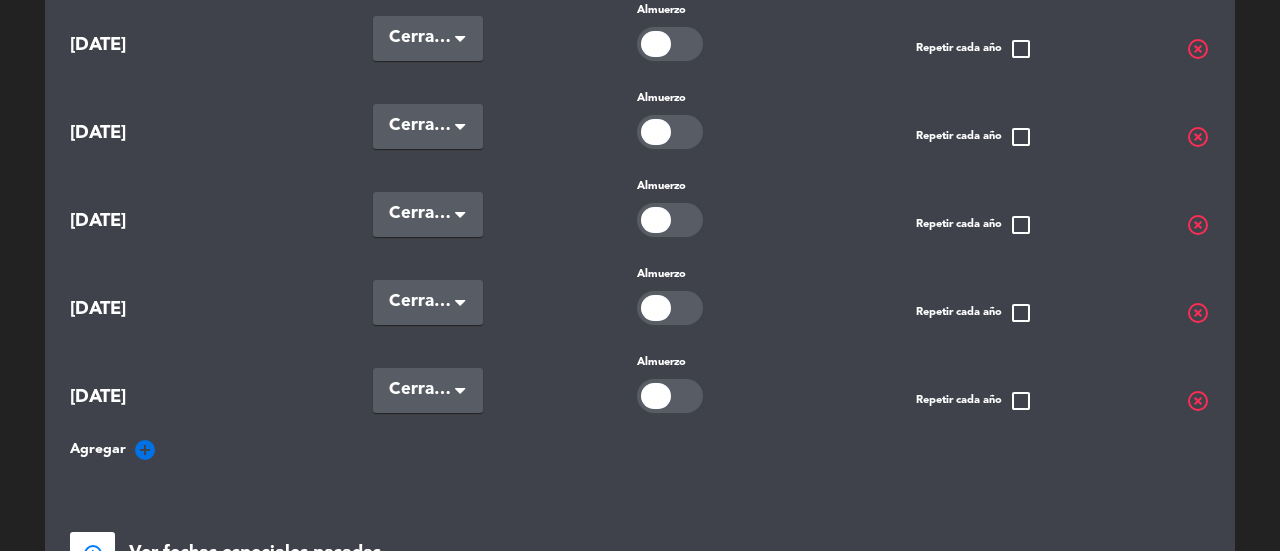 click on "Agregar" 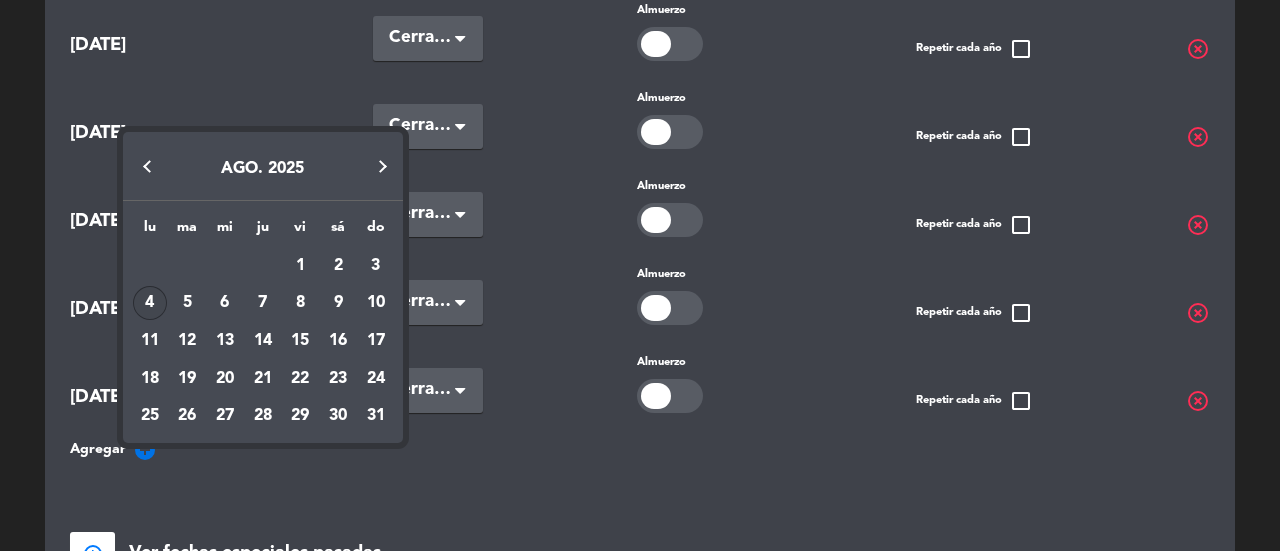 click at bounding box center [383, 167] 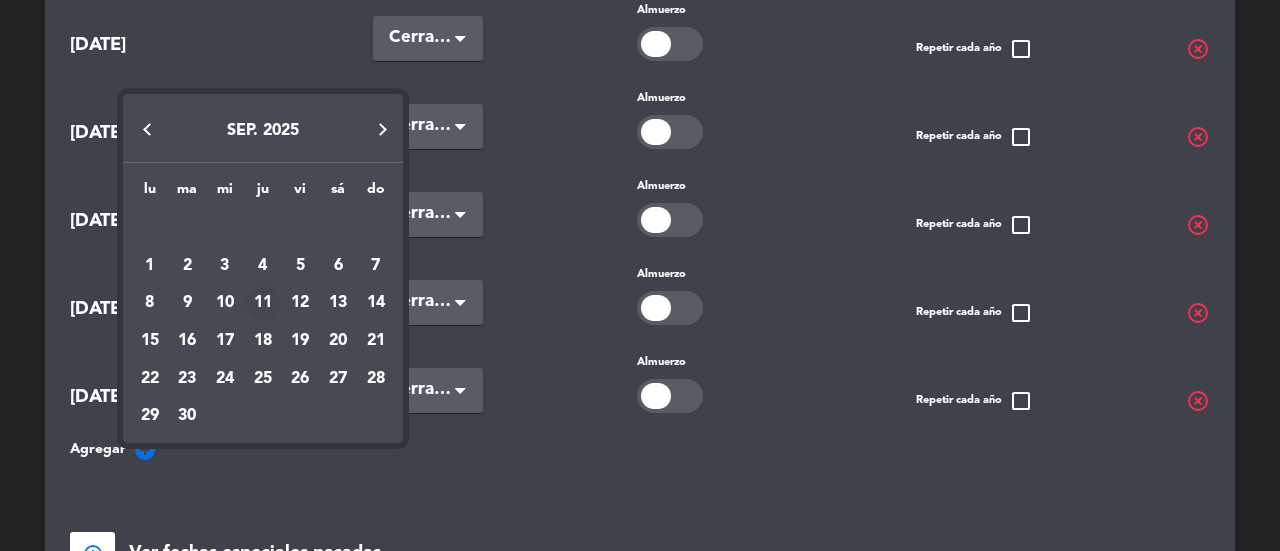 click on "11" at bounding box center (263, 303) 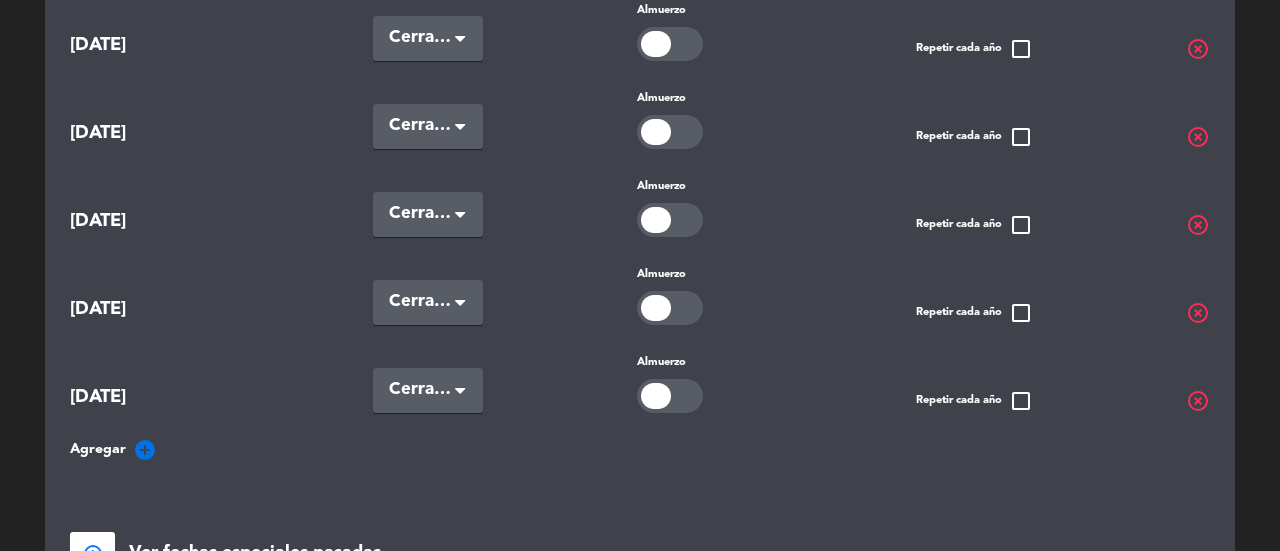 type 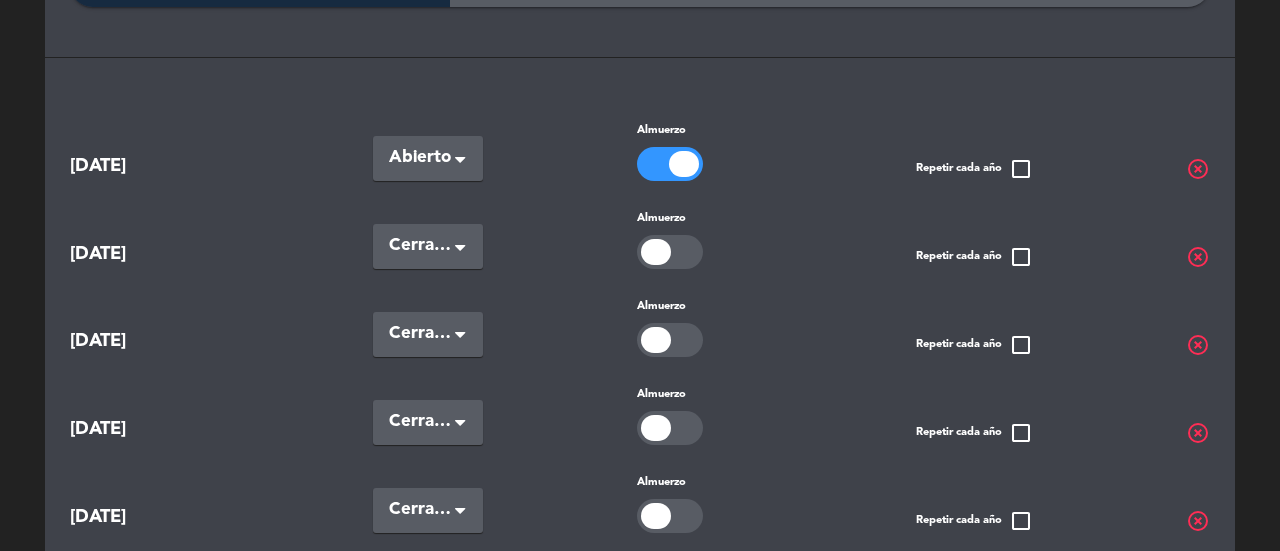 scroll, scrollTop: 132, scrollLeft: 0, axis: vertical 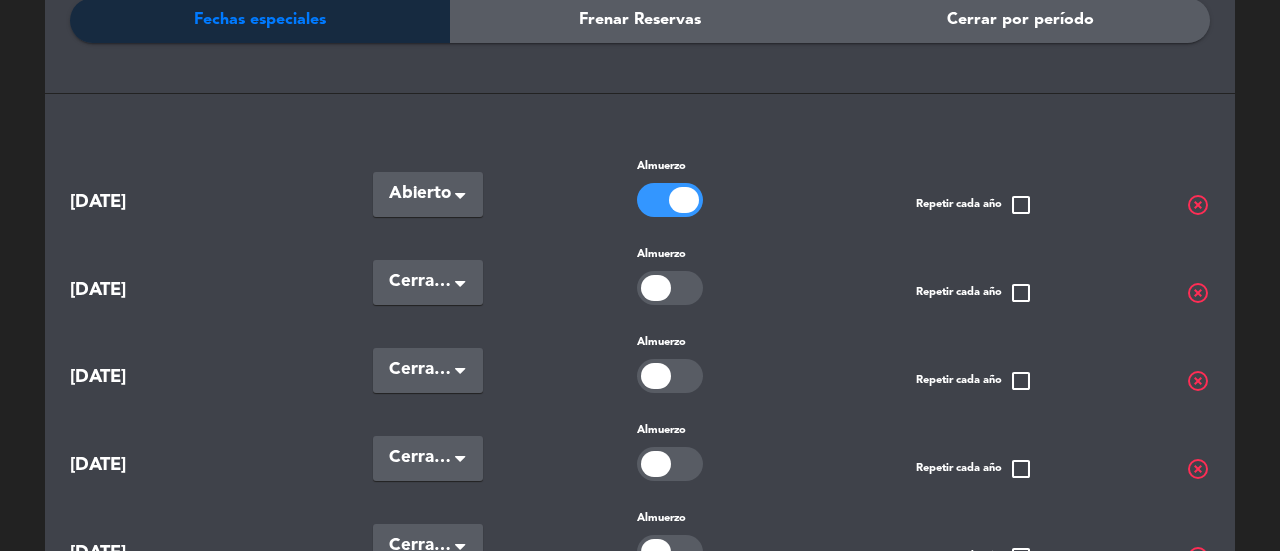 click 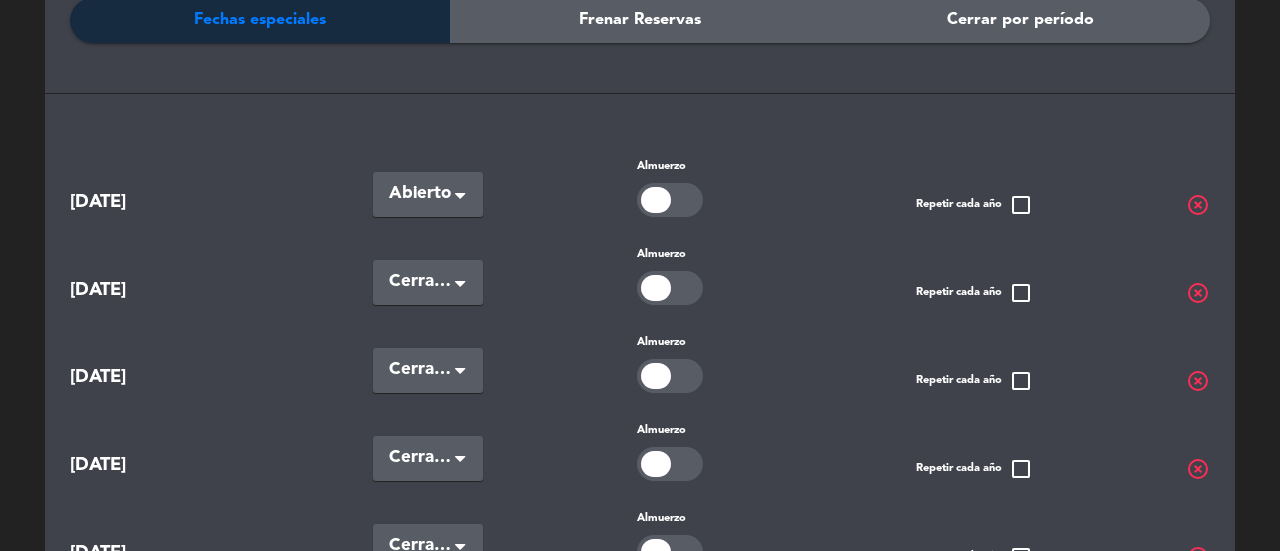 click 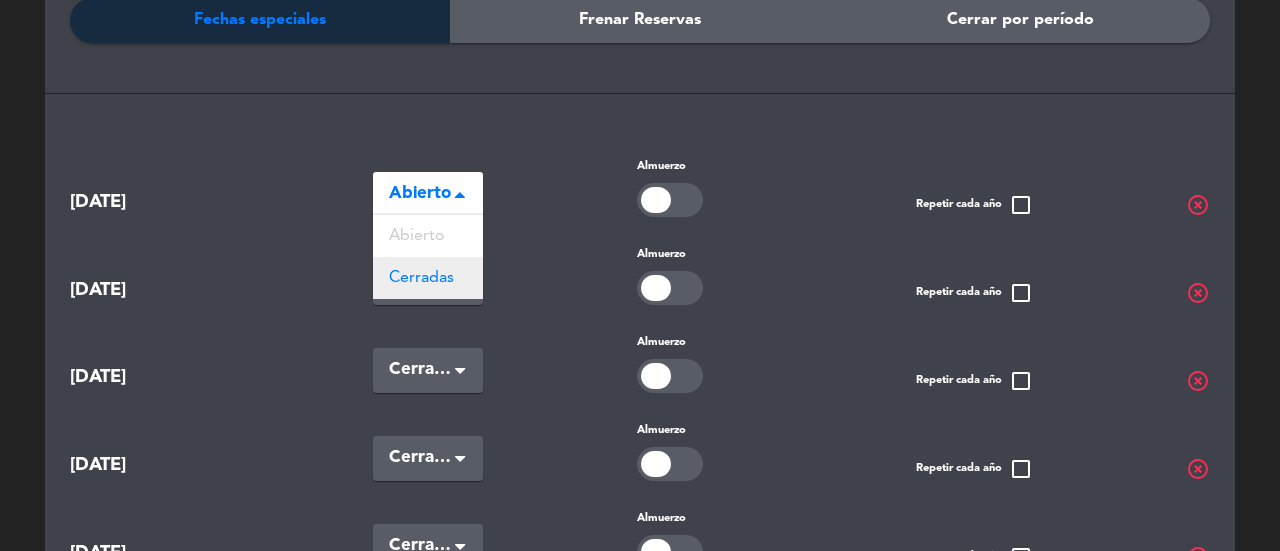 click on "Cerradas" at bounding box center [428, 278] 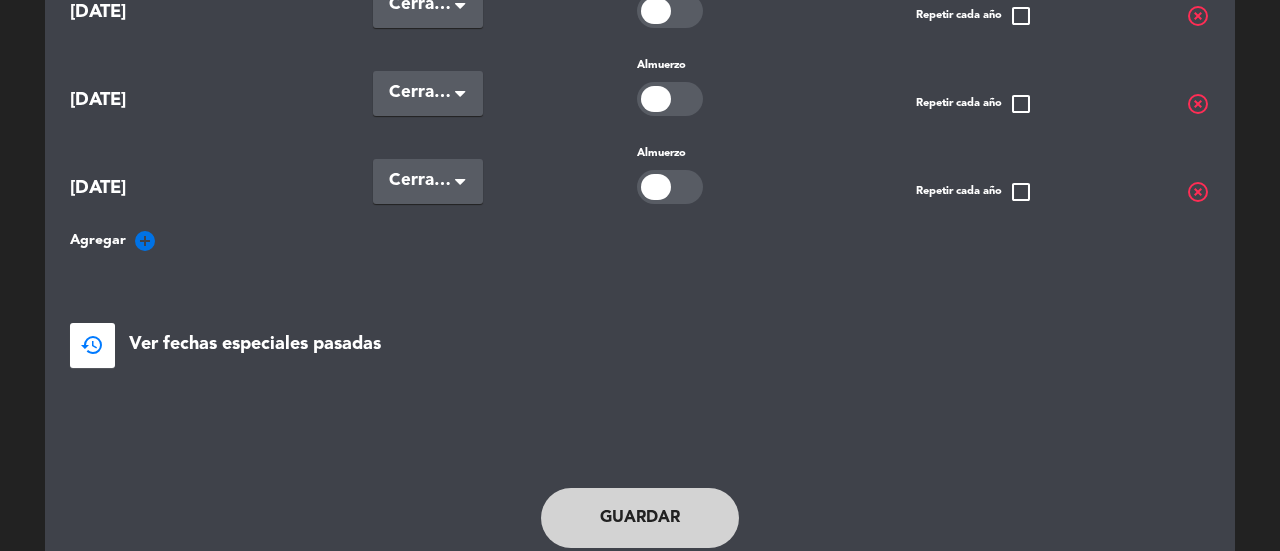 scroll, scrollTop: 914, scrollLeft: 0, axis: vertical 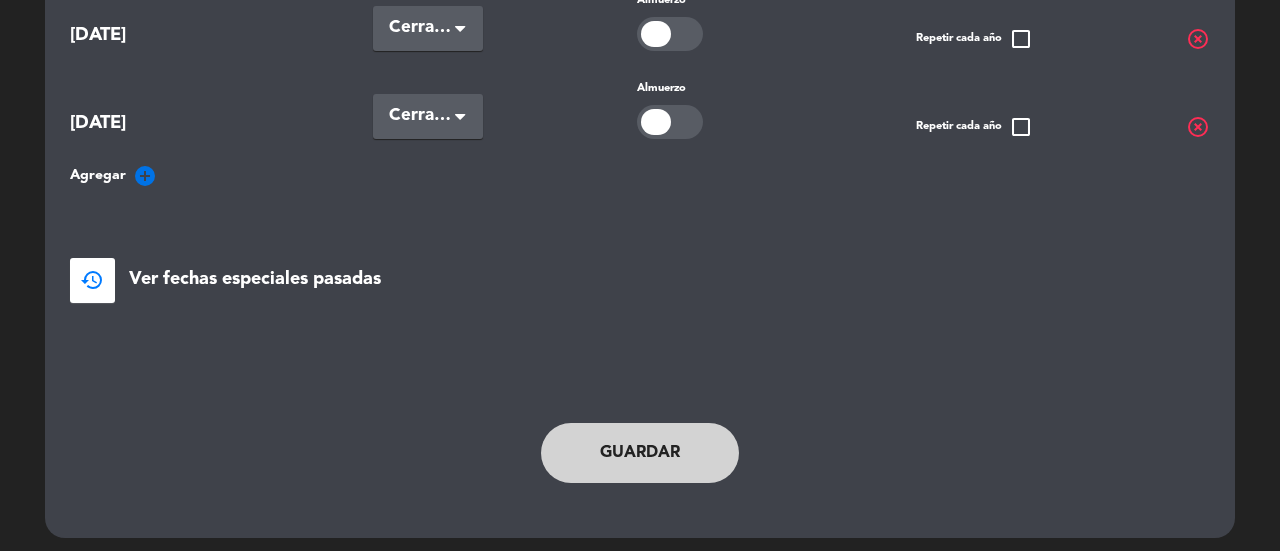 click on "Guardar" 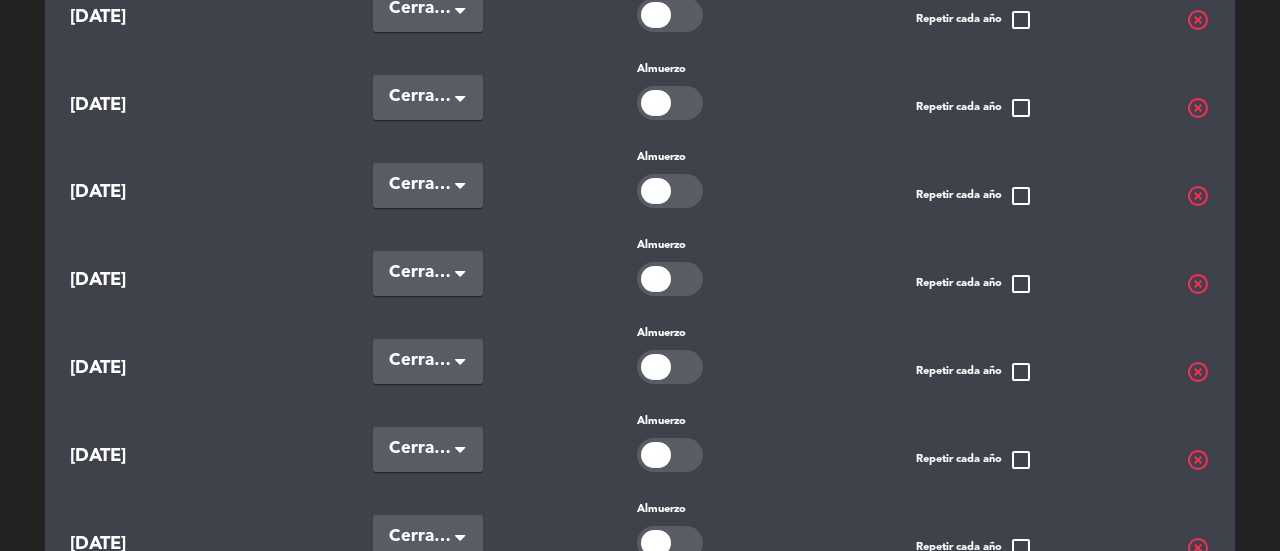 scroll, scrollTop: 316, scrollLeft: 0, axis: vertical 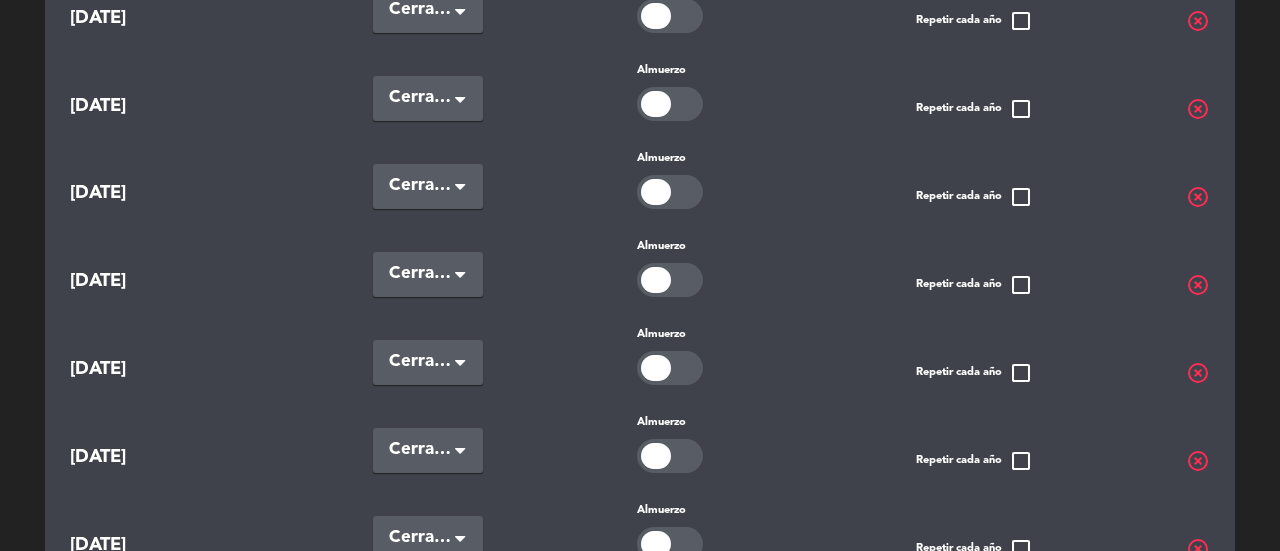 click on "Cerradas" 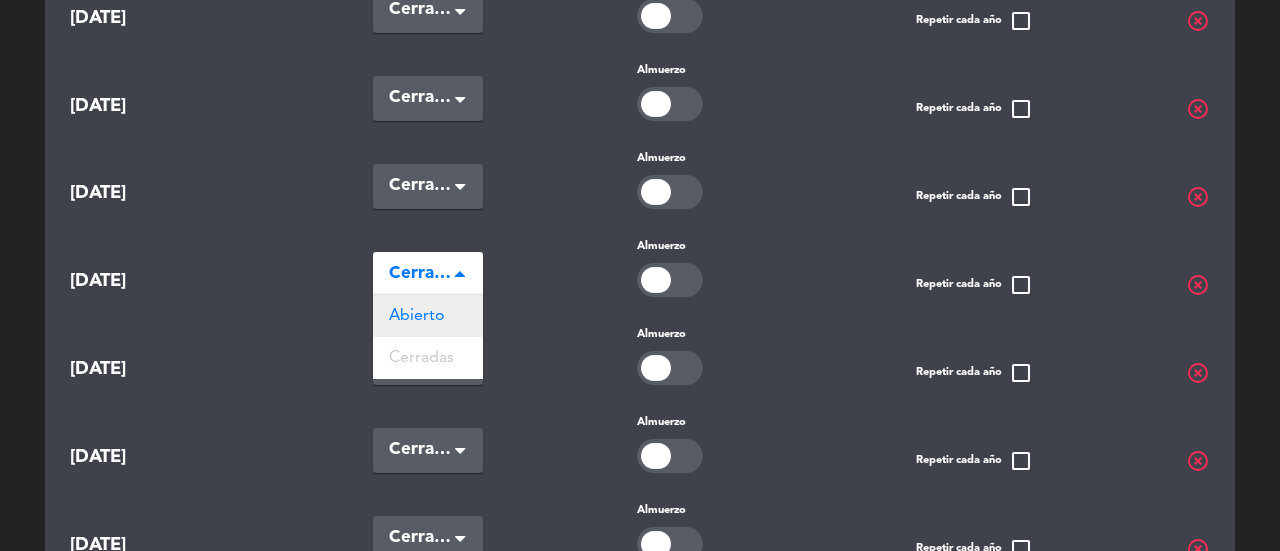 click on "Abierto" at bounding box center (417, 316) 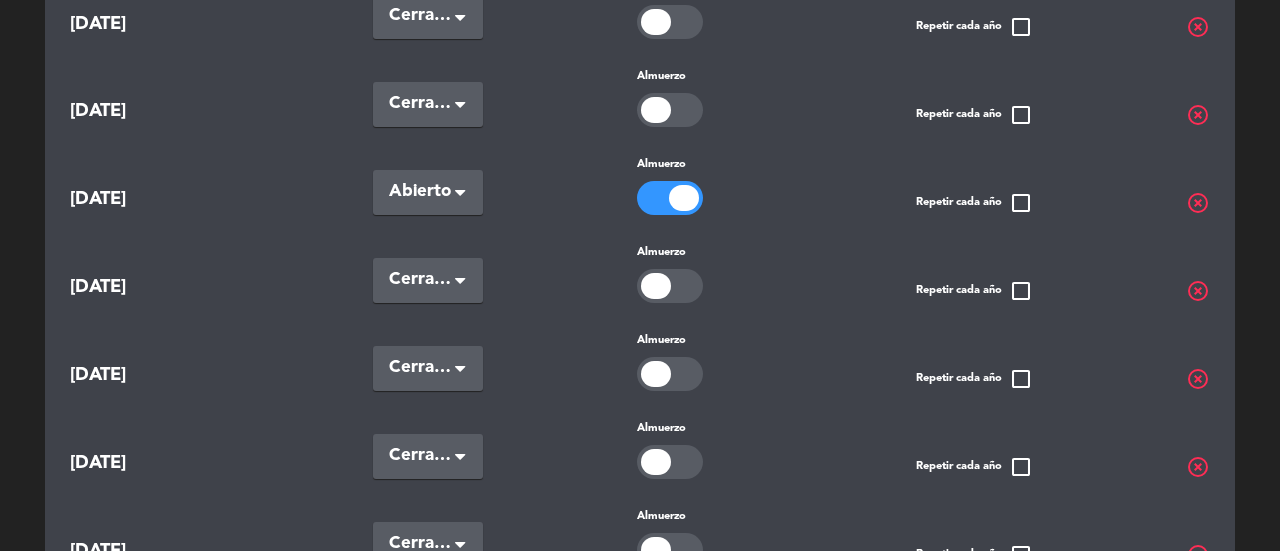 scroll, scrollTop: 464, scrollLeft: 0, axis: vertical 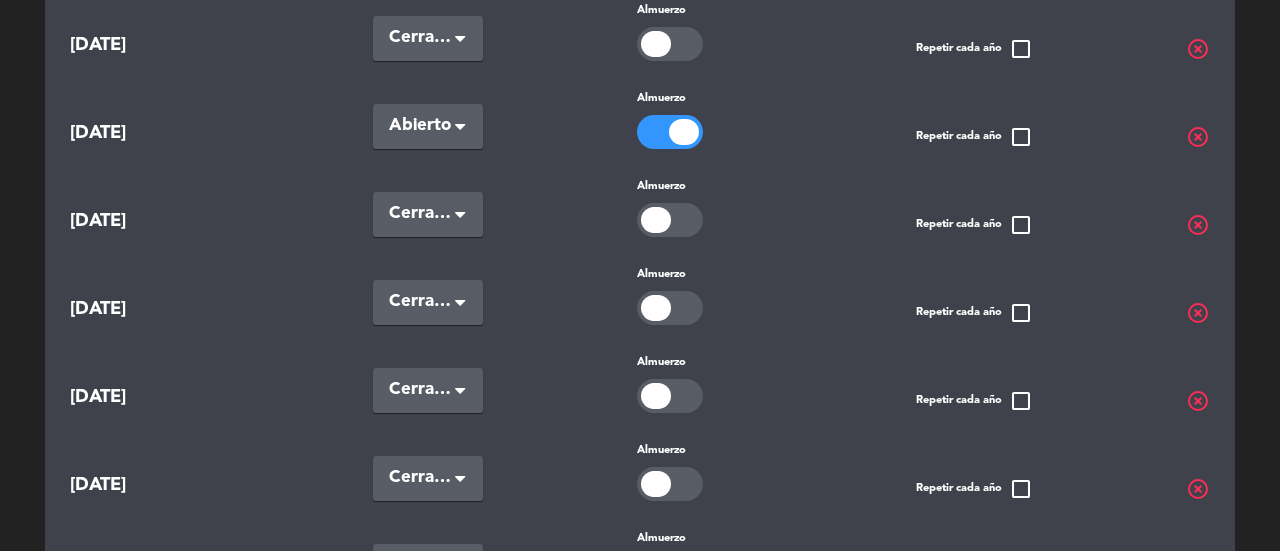 click on "Cerradas" 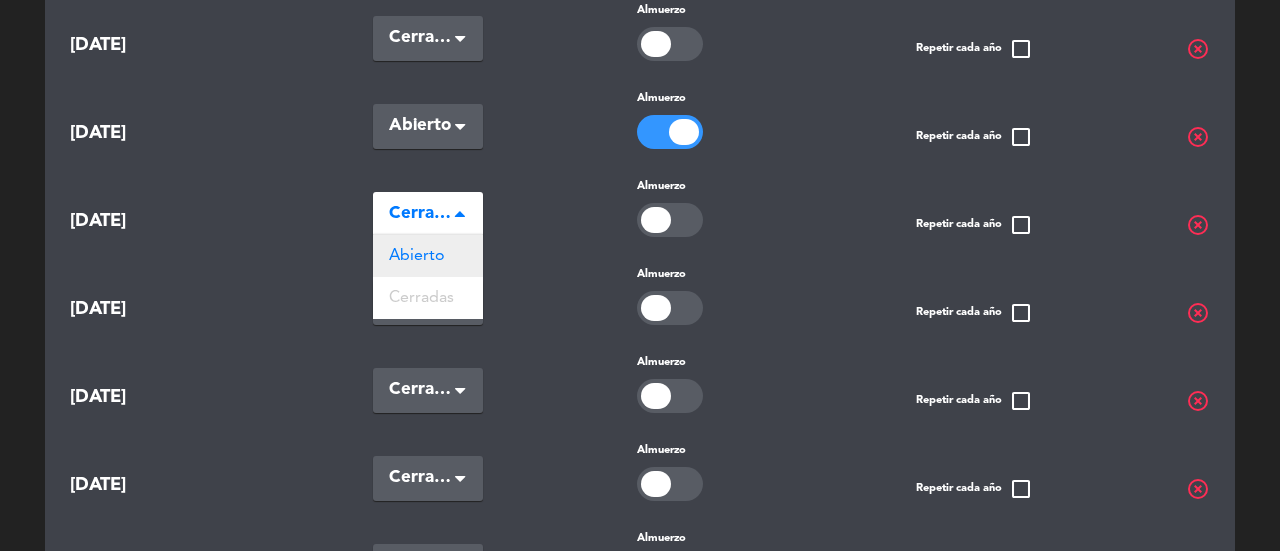 click on "Abierto" at bounding box center (428, 256) 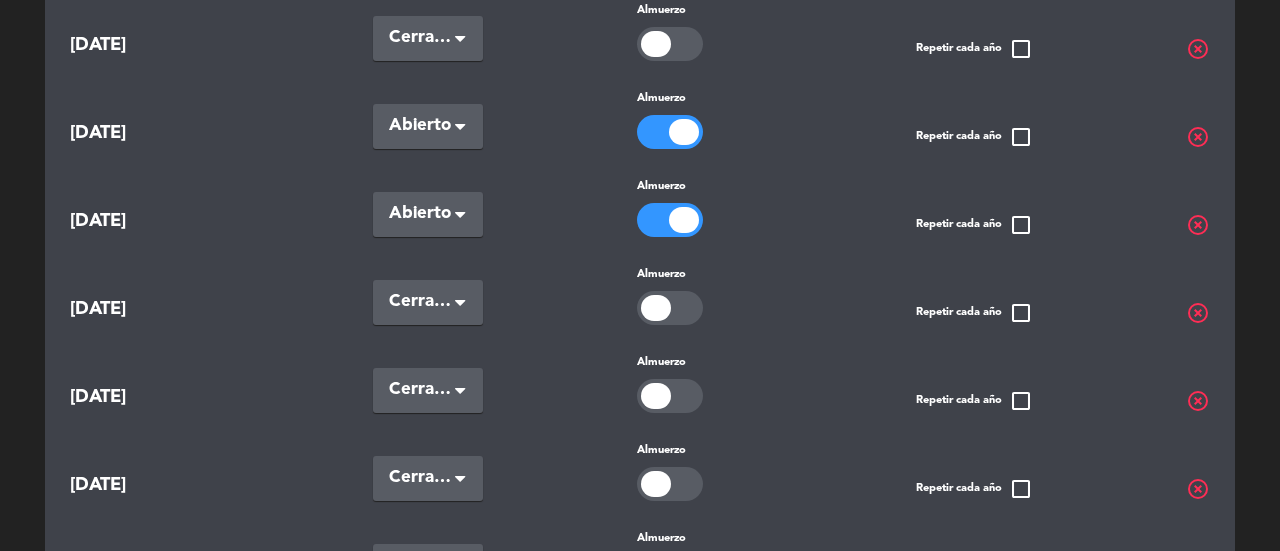 scroll, scrollTop: 532, scrollLeft: 0, axis: vertical 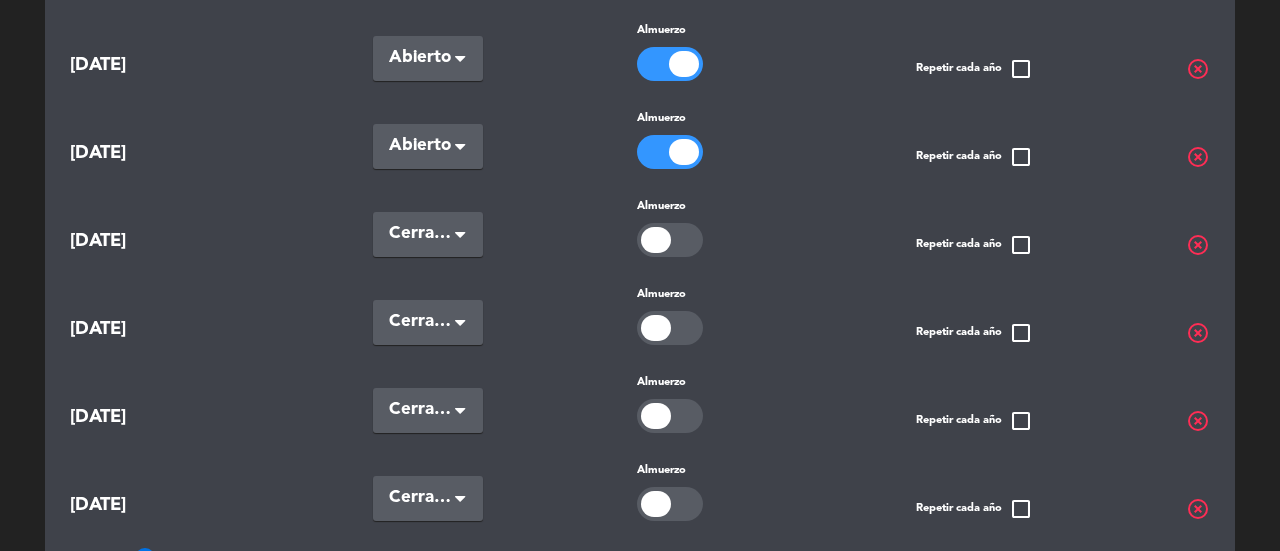 click on "Cerradas" 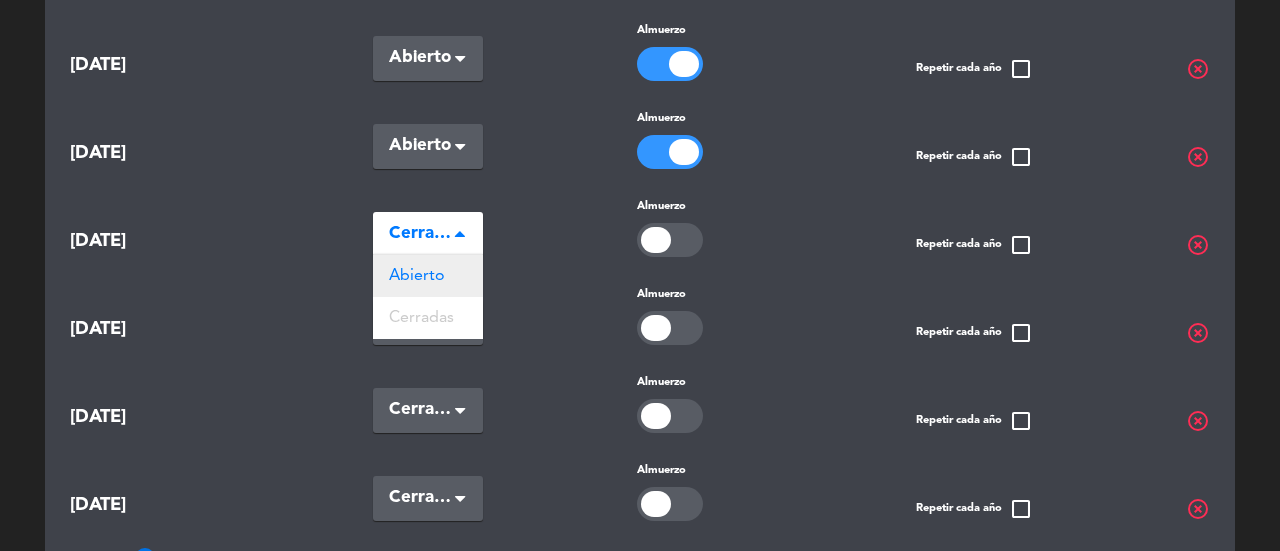 click on "Abierto" at bounding box center [428, 276] 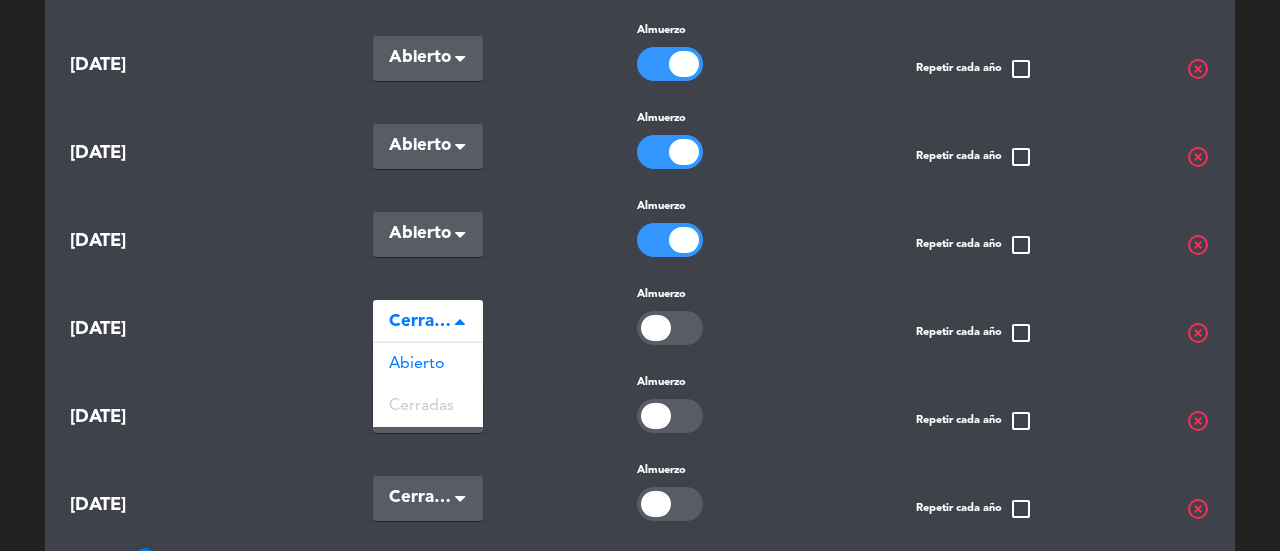 click on "Seleccionar × Cerradas" 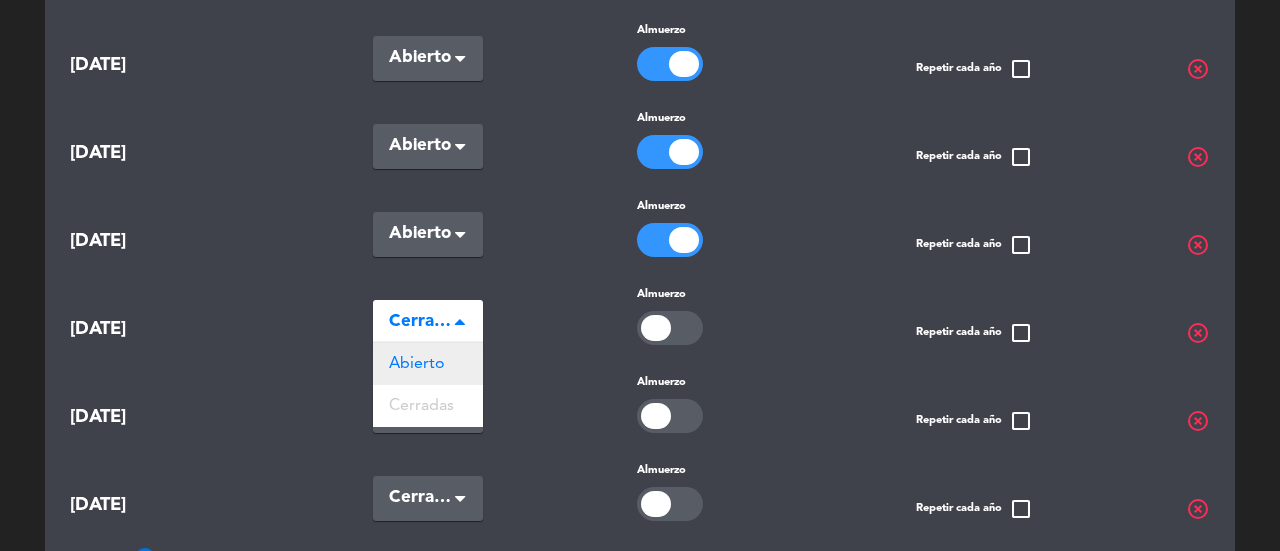 click on "Abierto" at bounding box center (428, 364) 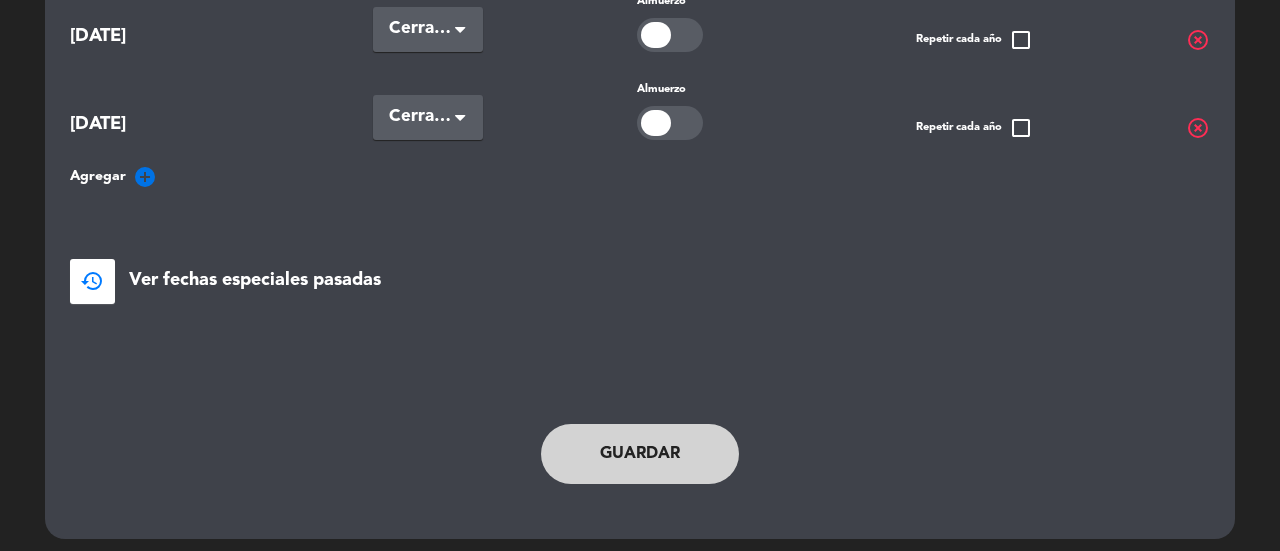 scroll, scrollTop: 914, scrollLeft: 0, axis: vertical 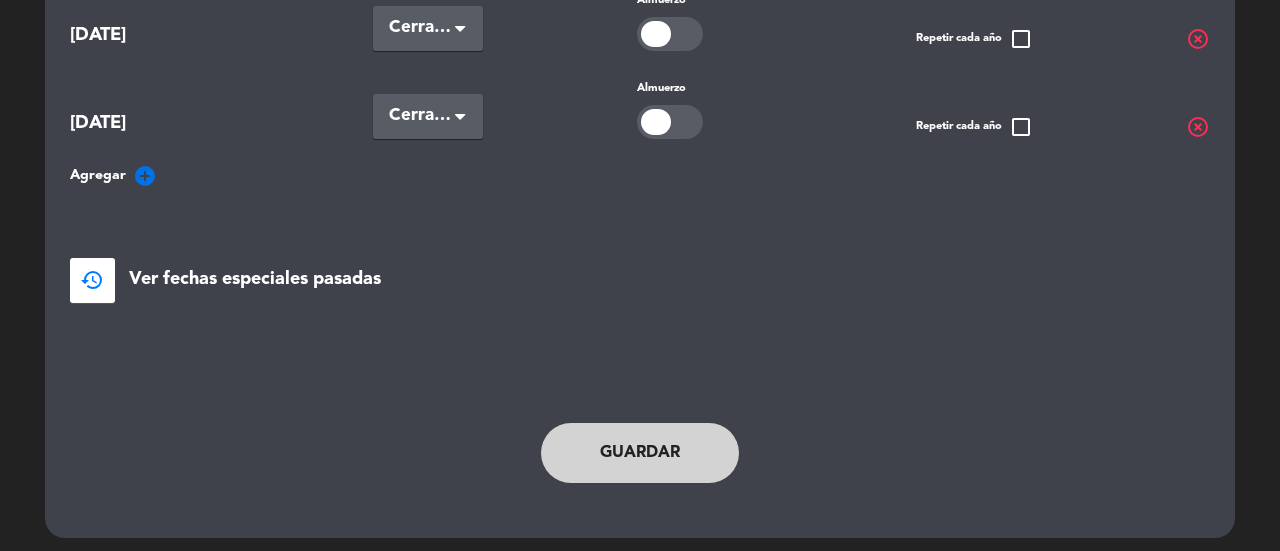 click on "Guardar" 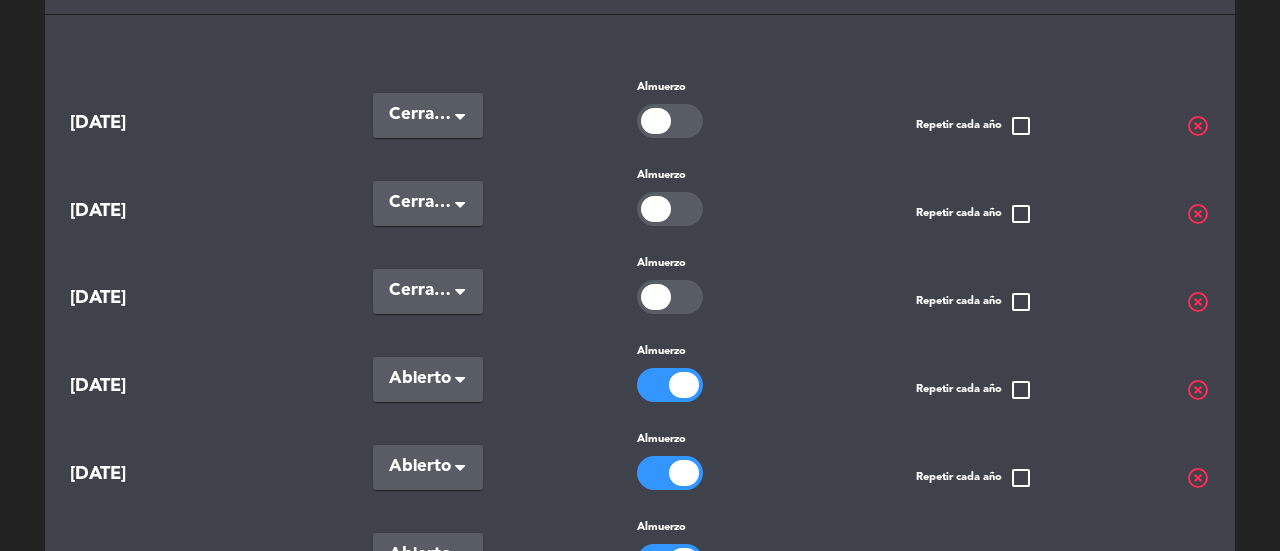 scroll, scrollTop: 0, scrollLeft: 0, axis: both 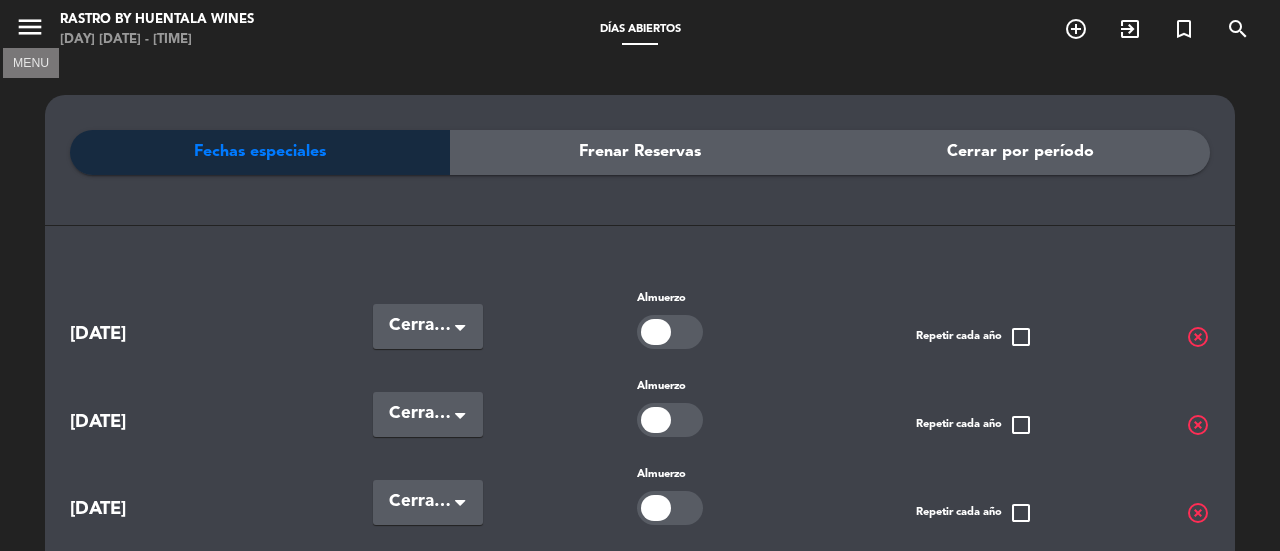 click on "menu" at bounding box center (30, 27) 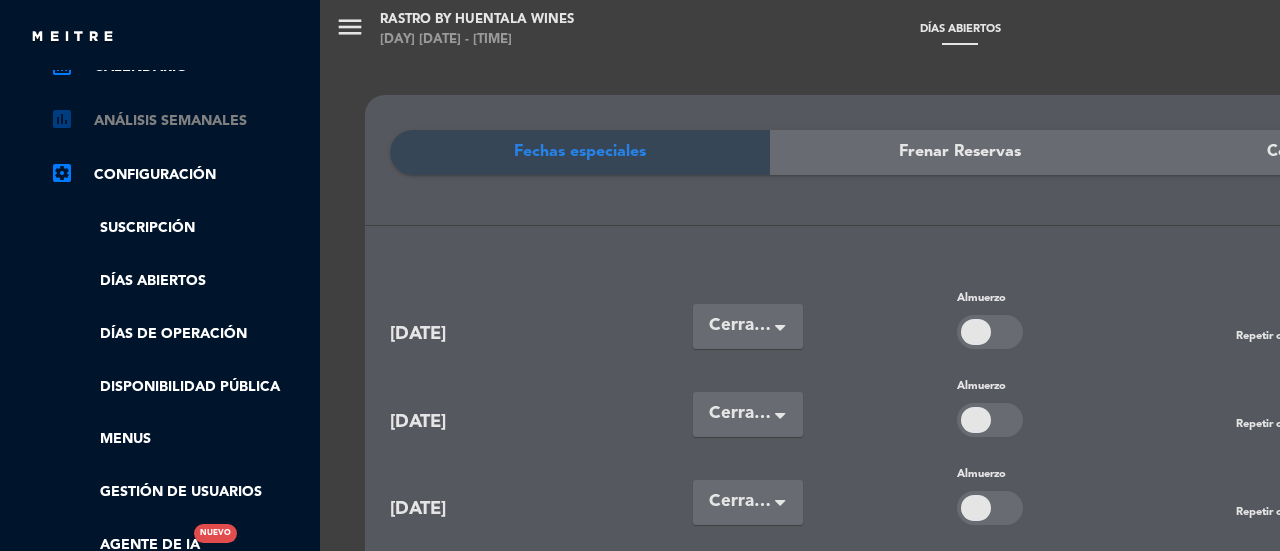 scroll, scrollTop: 0, scrollLeft: 0, axis: both 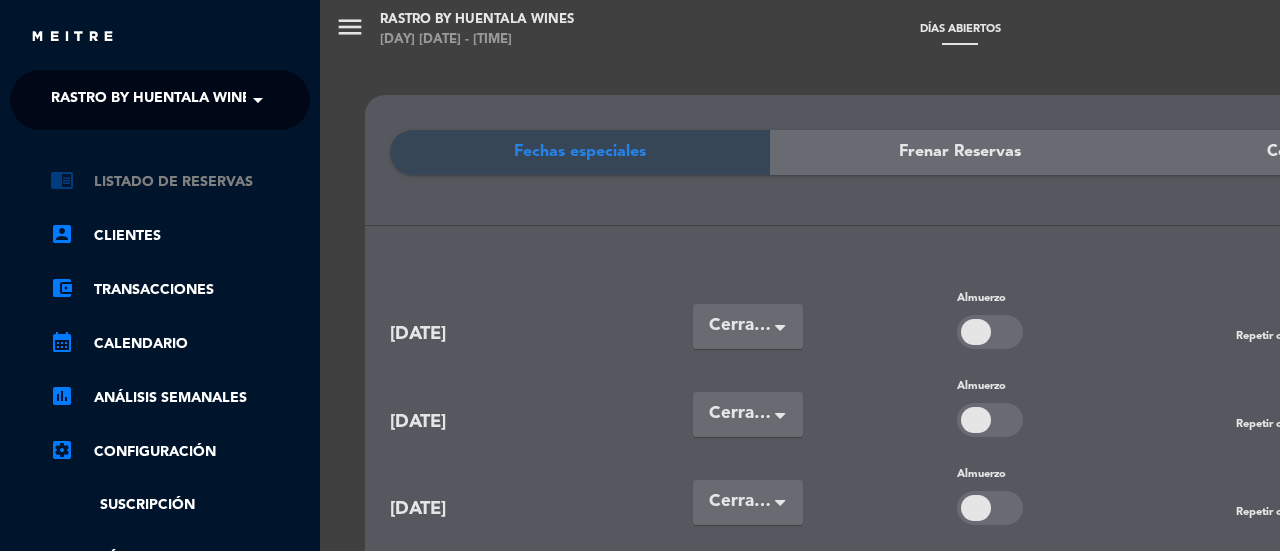 click on "chrome_reader_mode   Listado de Reservas" 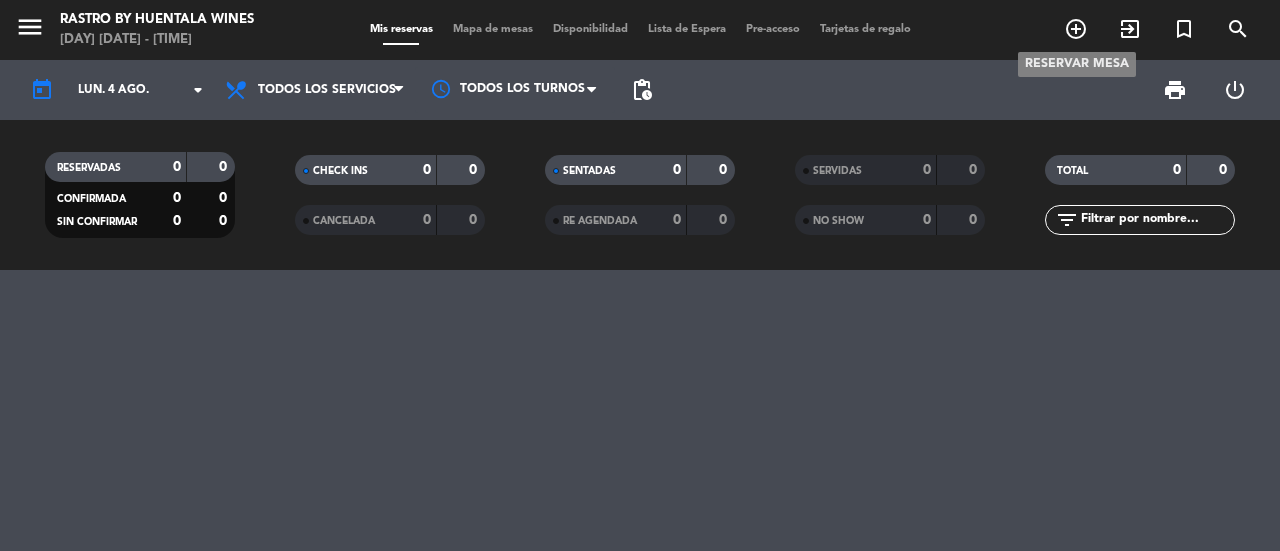 click on "add_circle_outline" at bounding box center [1076, 29] 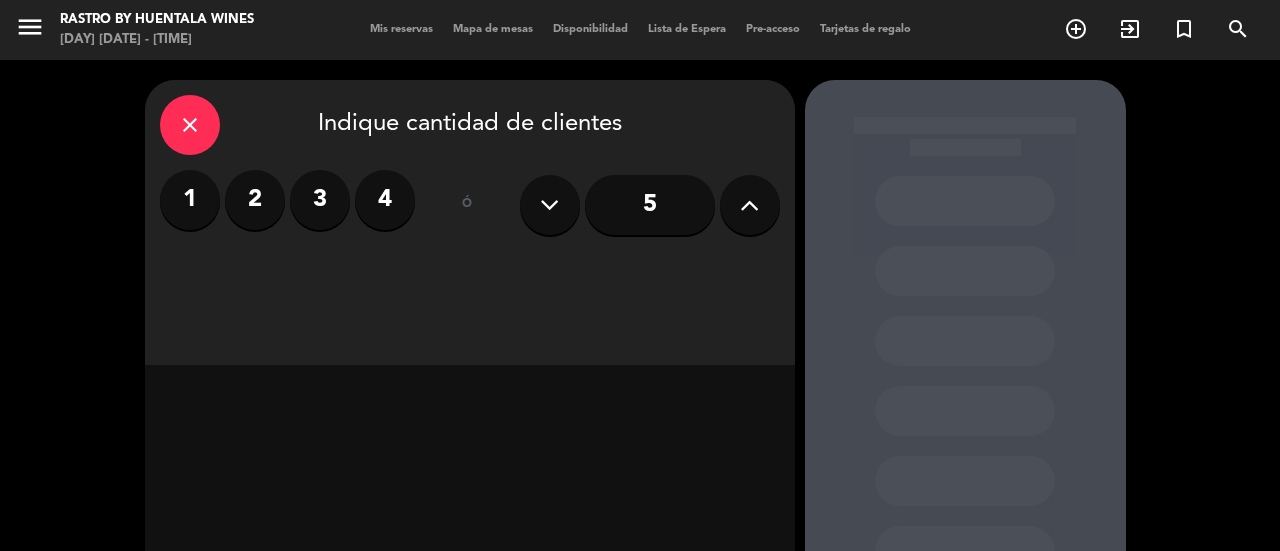 click on "3" at bounding box center [320, 200] 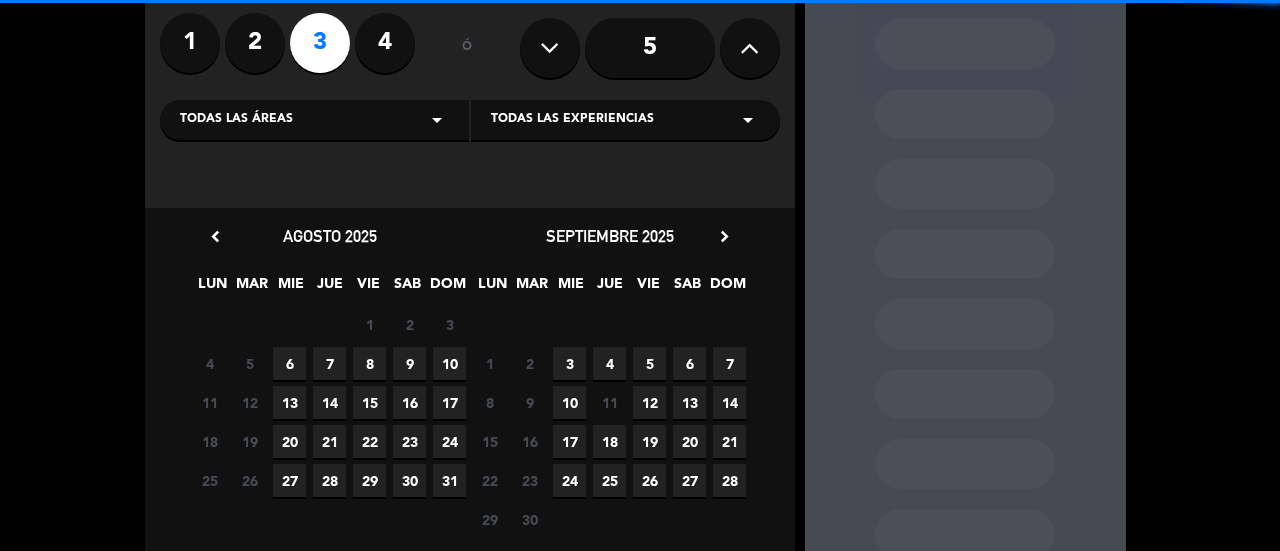 scroll, scrollTop: 165, scrollLeft: 0, axis: vertical 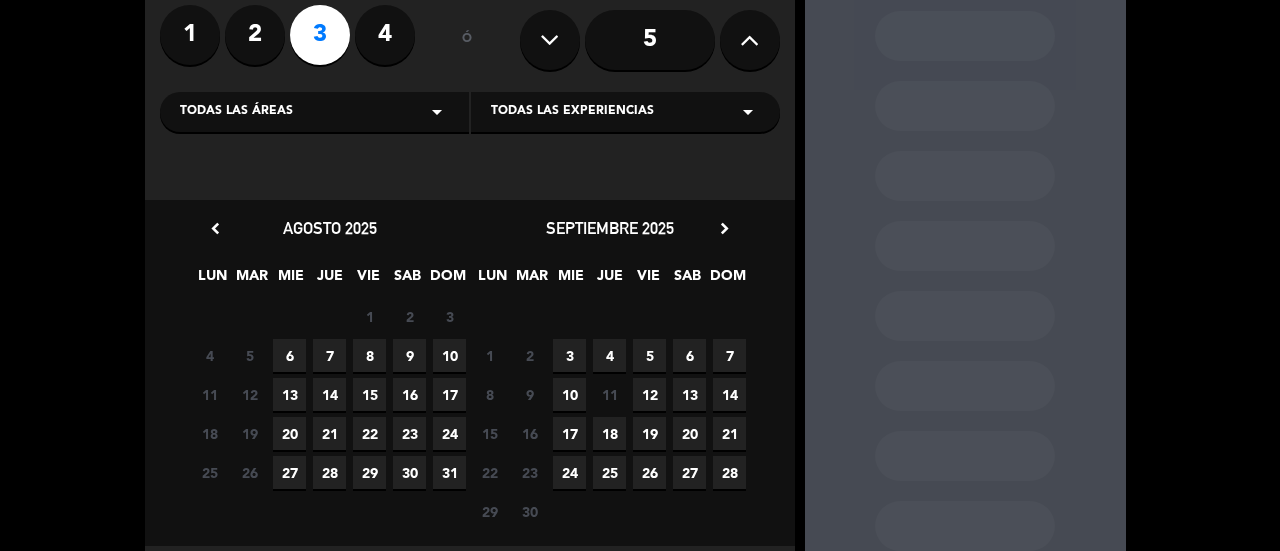click on "chevron_right" at bounding box center (724, 228) 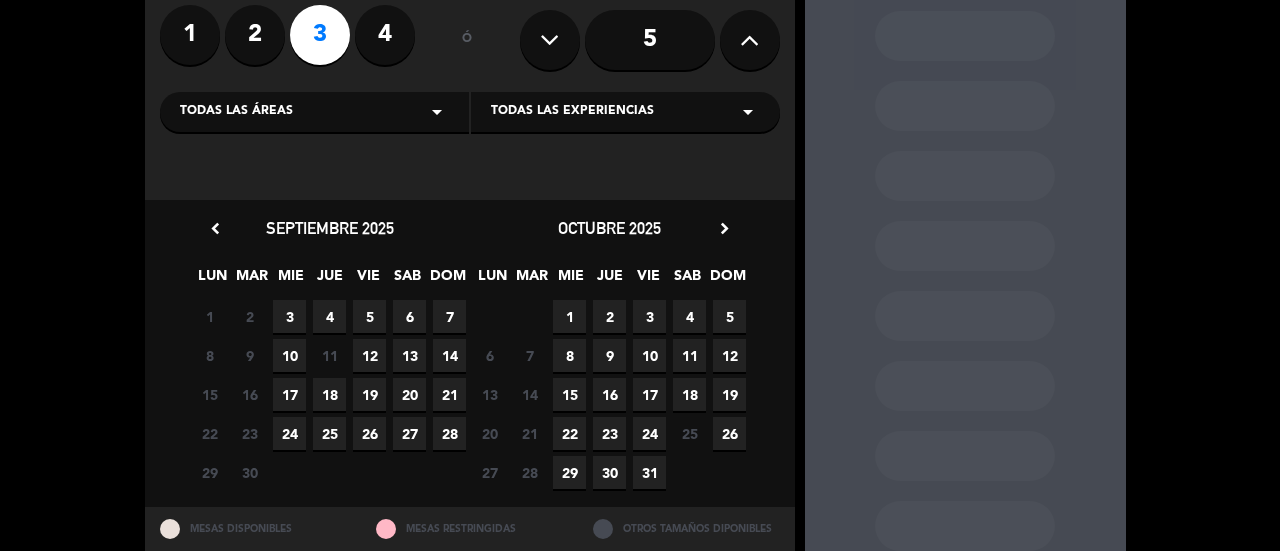 click on "chevron_right" at bounding box center [724, 228] 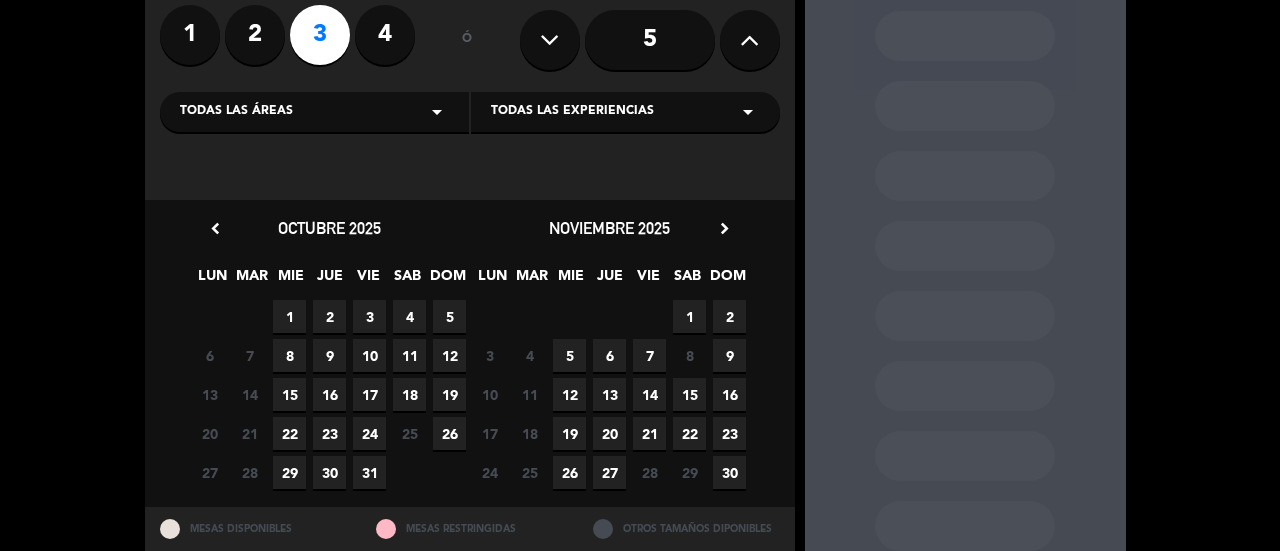 scroll, scrollTop: 0, scrollLeft: 0, axis: both 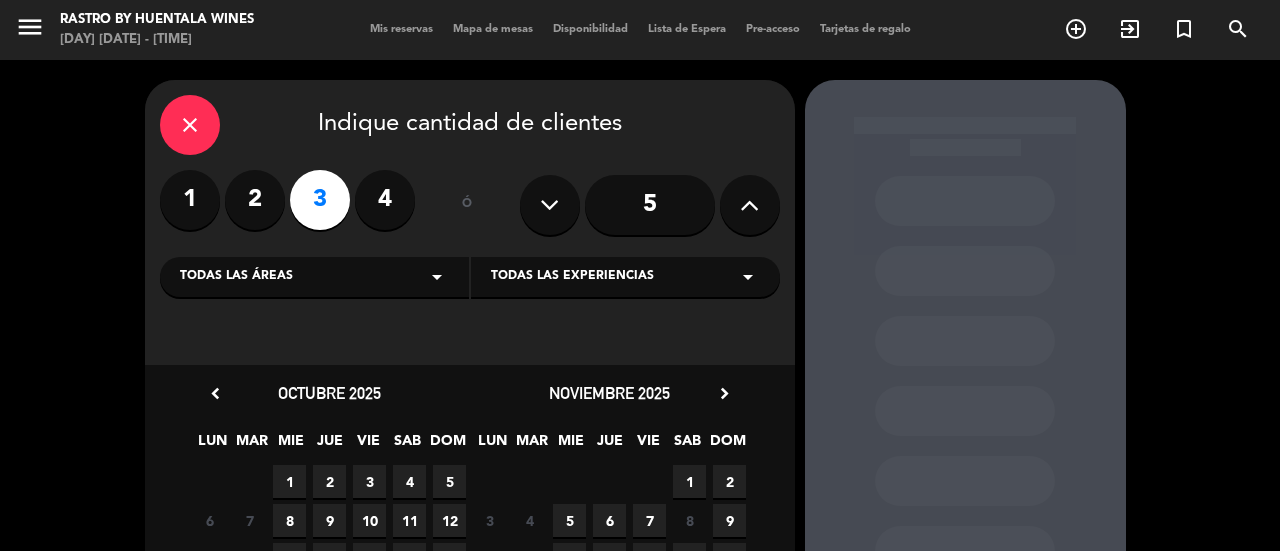 click on "close" at bounding box center (190, 125) 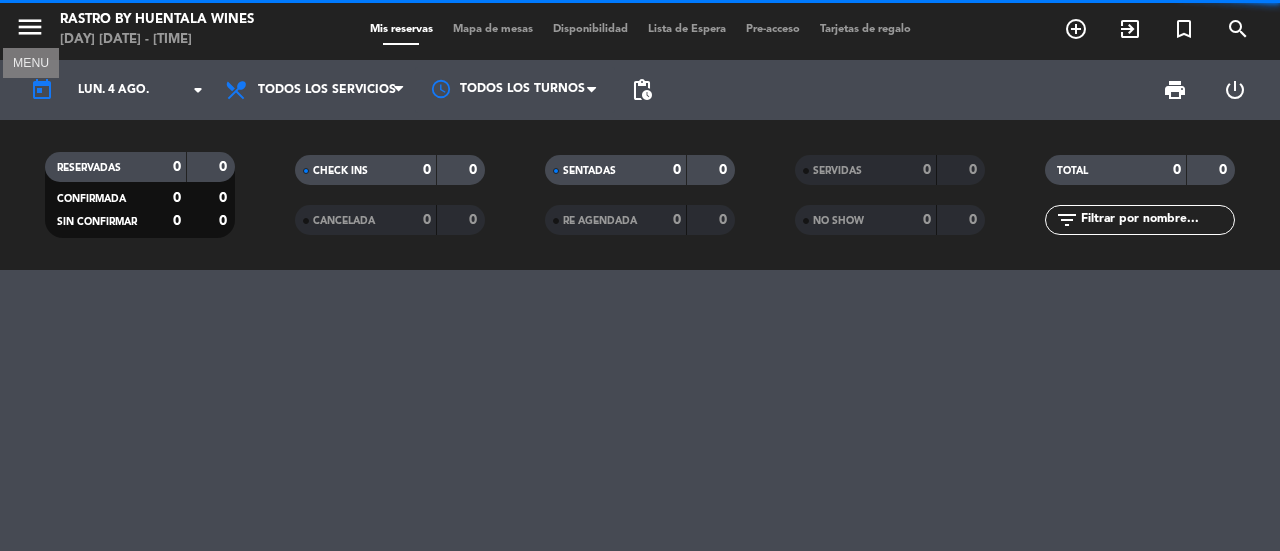 click on "menu" at bounding box center (30, 27) 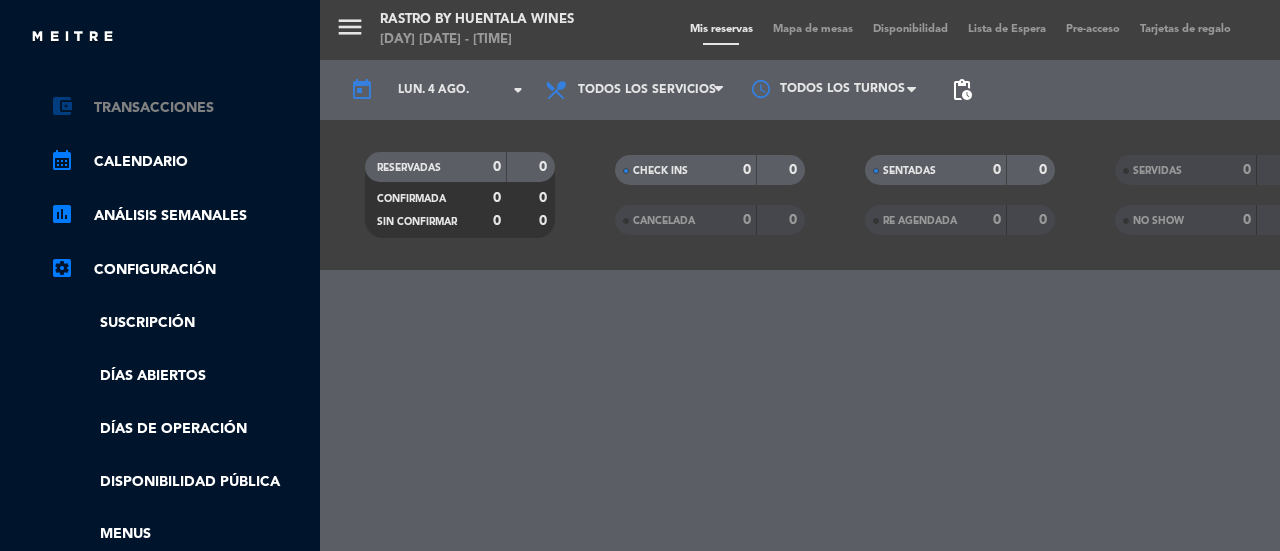 scroll, scrollTop: 184, scrollLeft: 0, axis: vertical 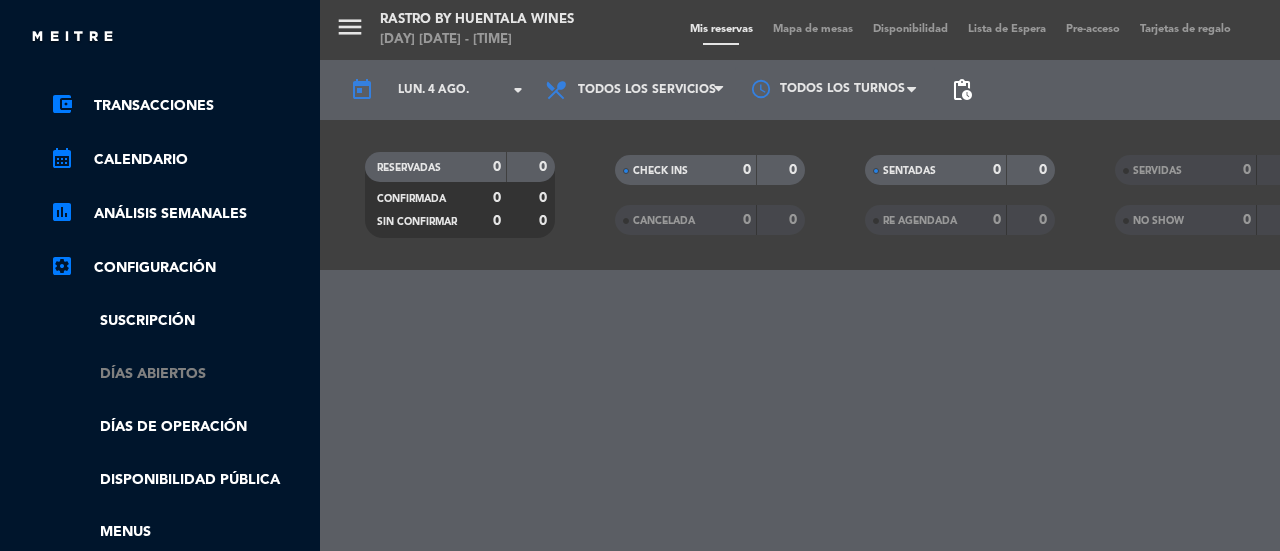 click on "Días abiertos" 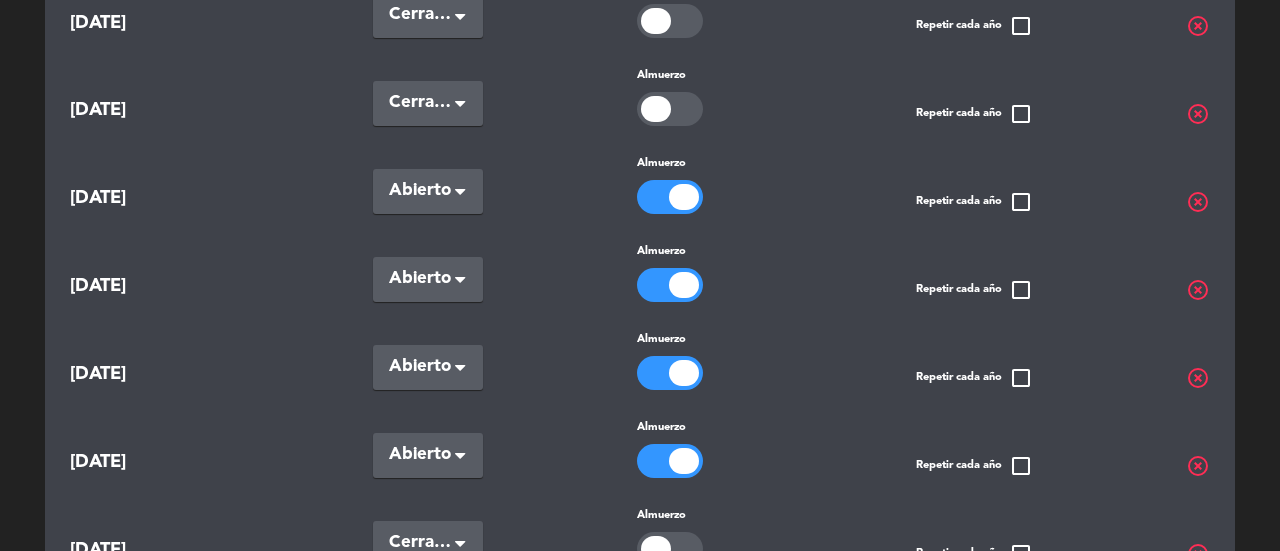 scroll, scrollTop: 404, scrollLeft: 0, axis: vertical 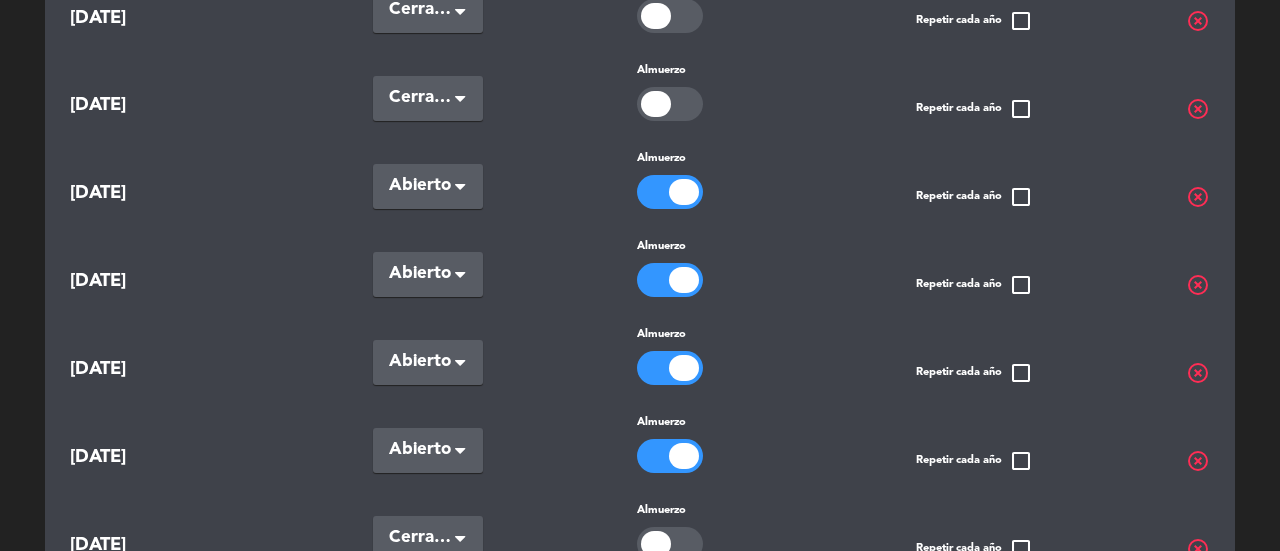 click 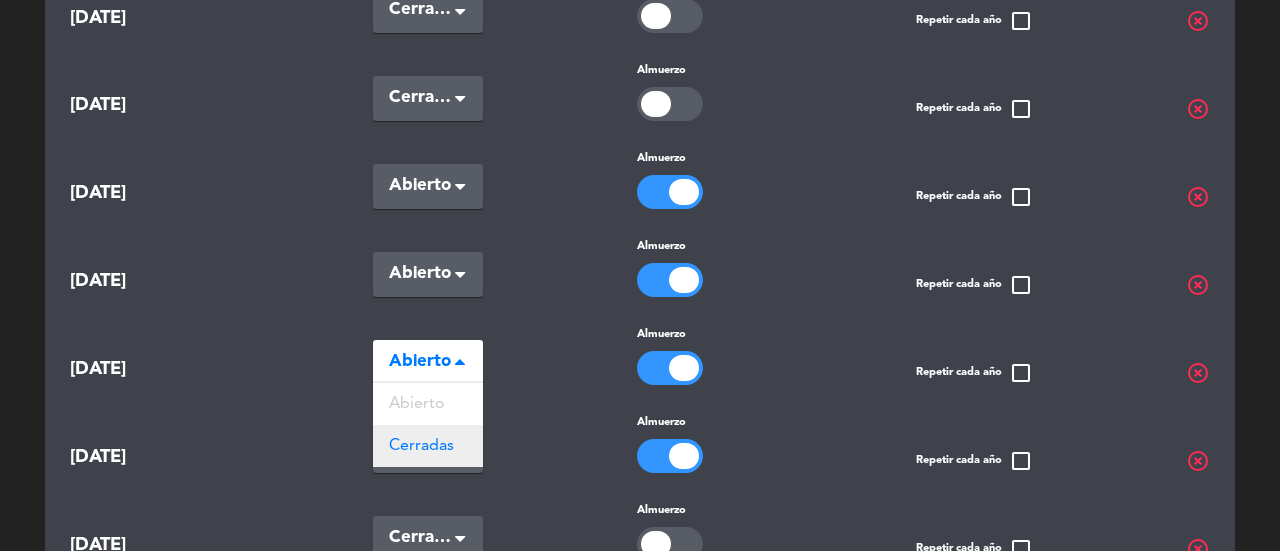 click on "Cerradas" at bounding box center [421, 446] 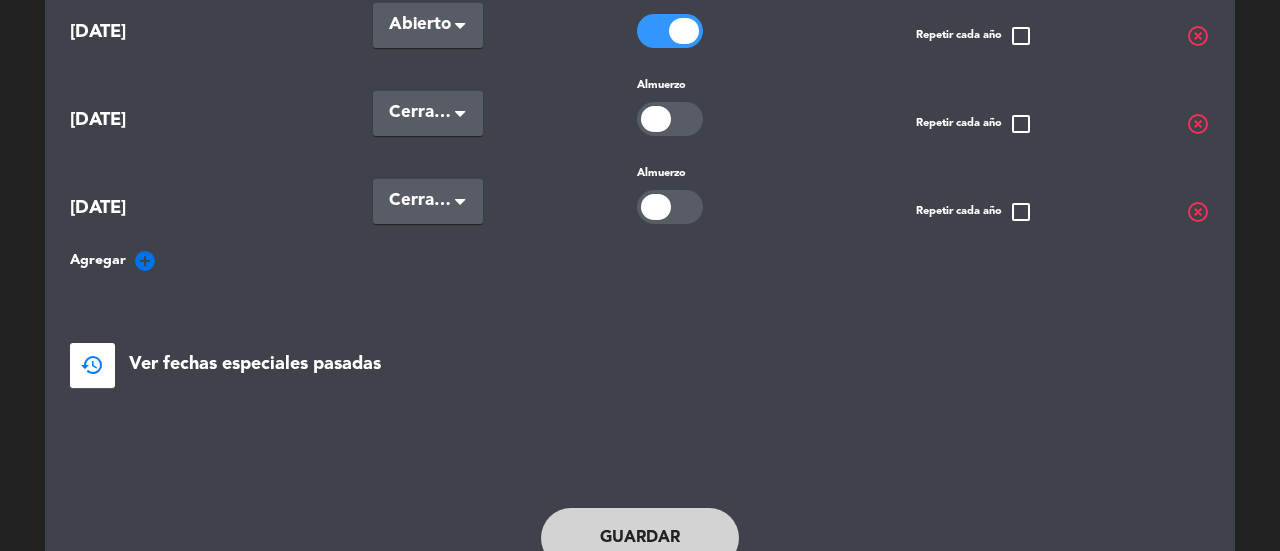scroll, scrollTop: 914, scrollLeft: 0, axis: vertical 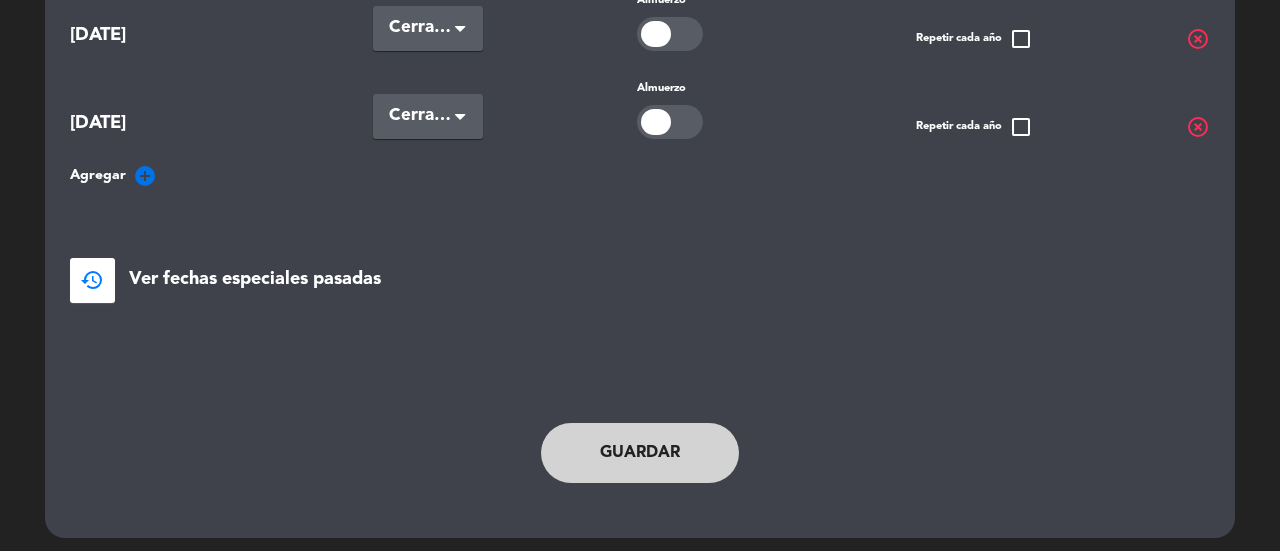 click on "Guardar" 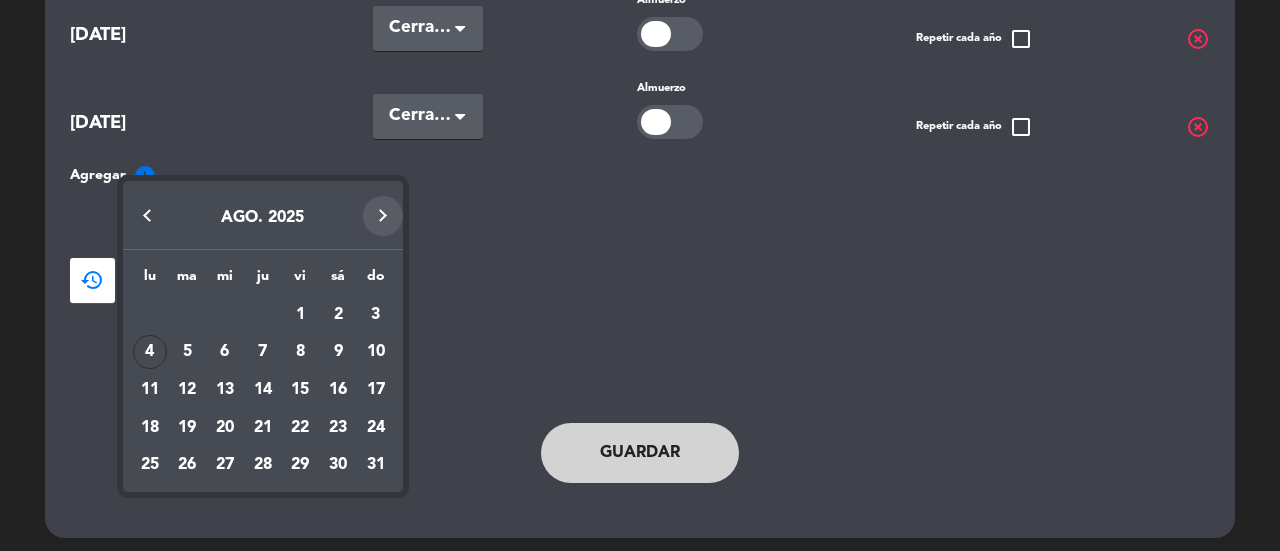 click at bounding box center [383, 216] 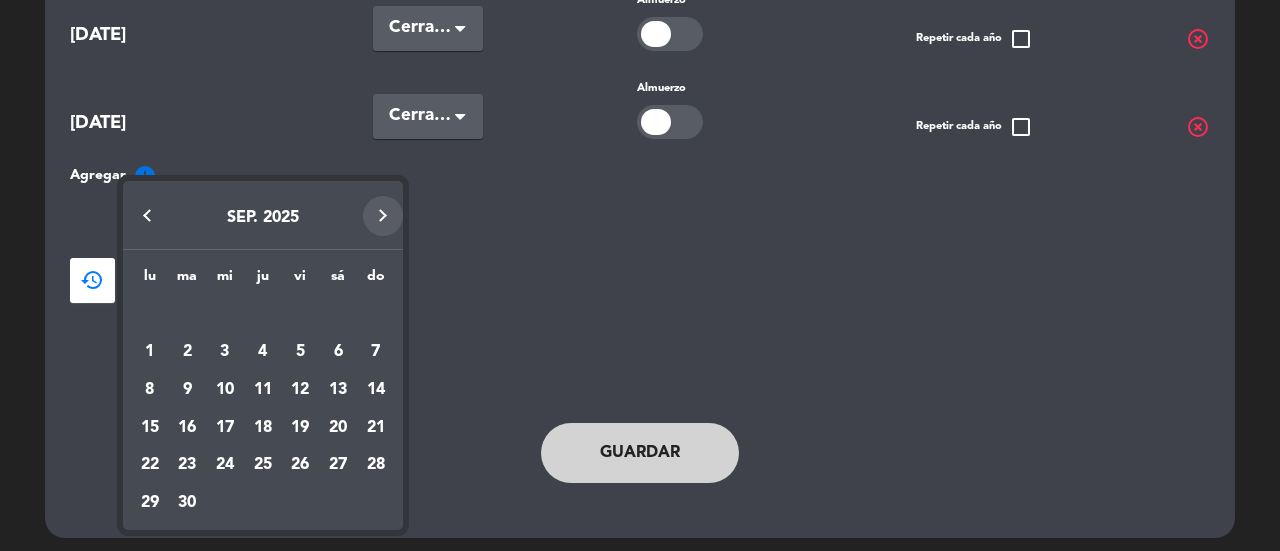 click at bounding box center (383, 216) 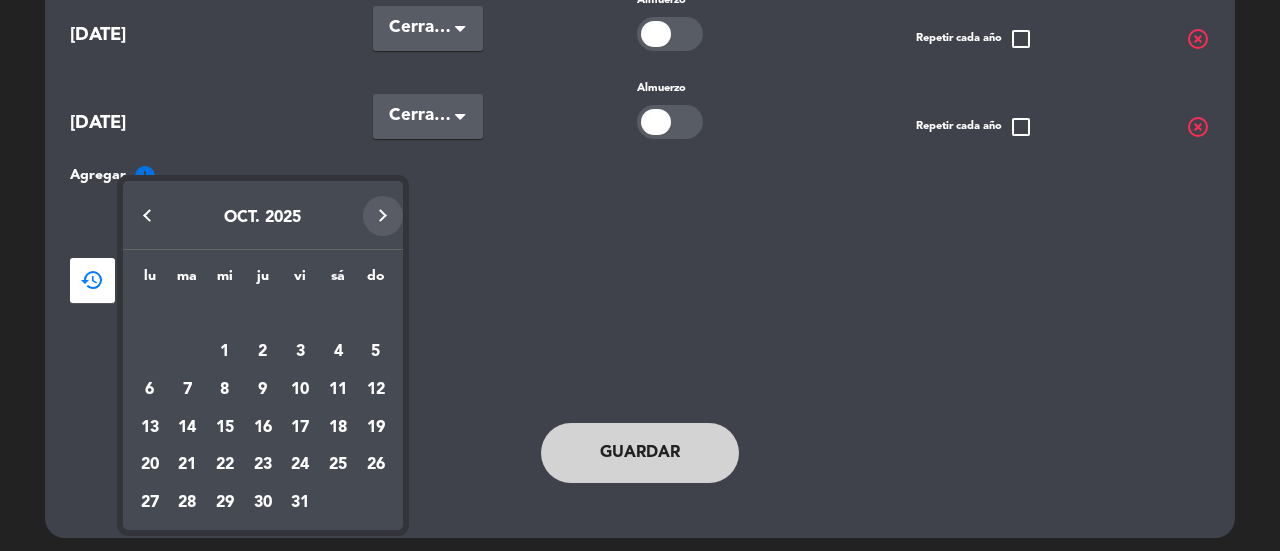 click at bounding box center [383, 216] 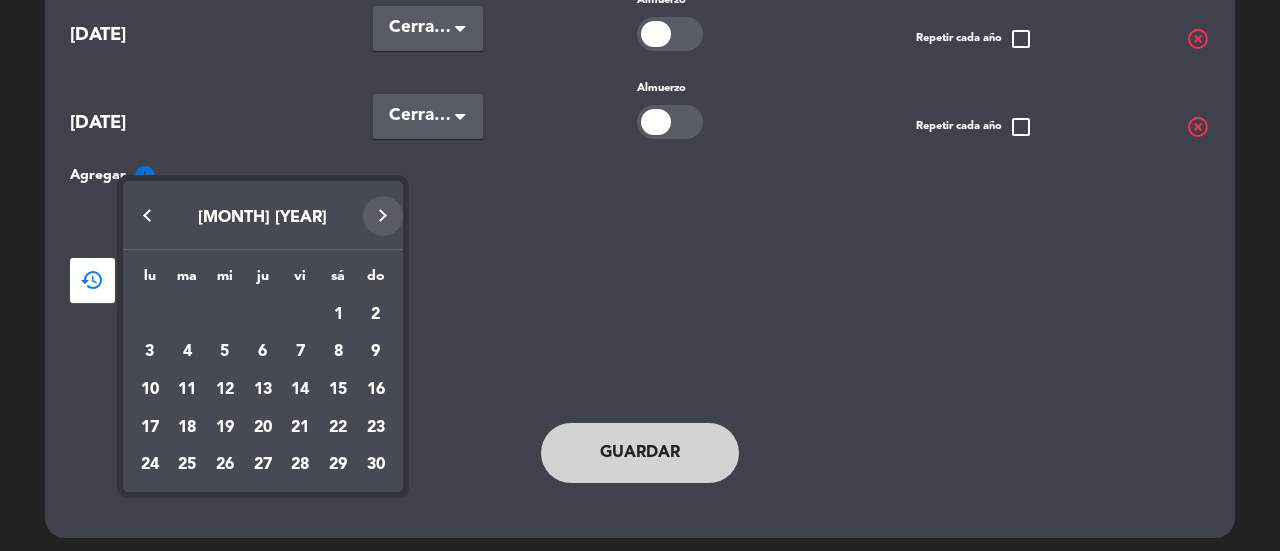 click at bounding box center [383, 216] 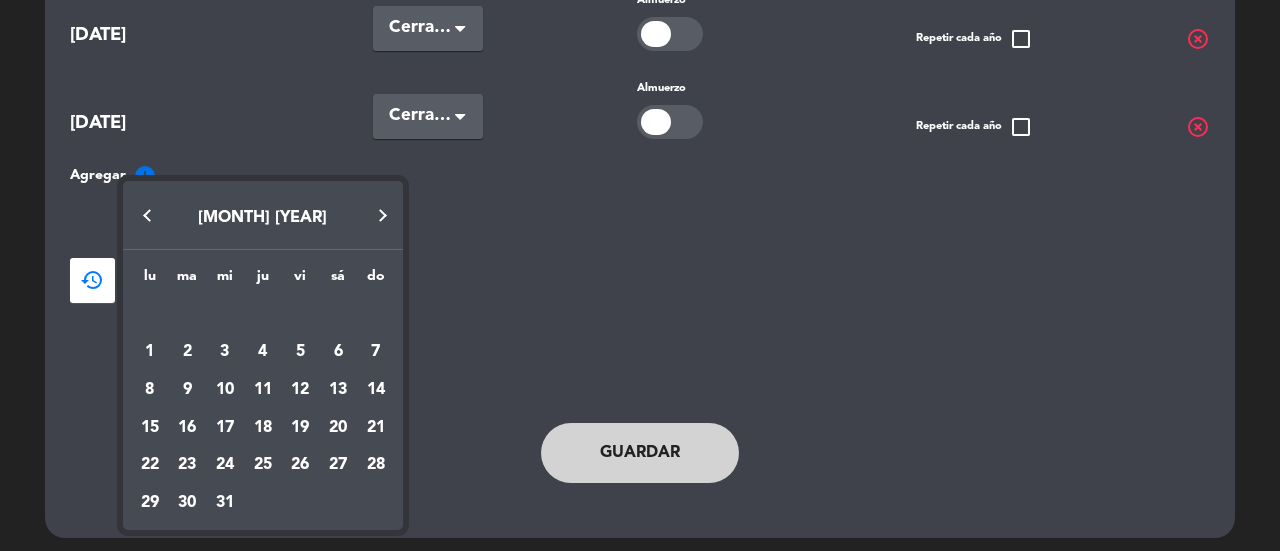 click at bounding box center [383, 216] 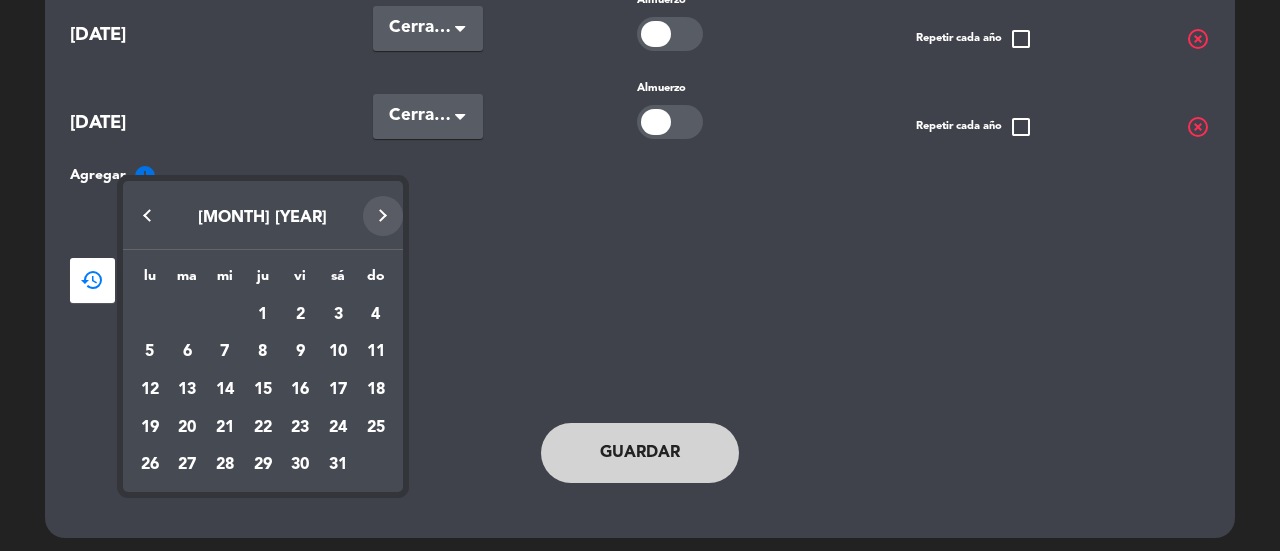 click at bounding box center (383, 216) 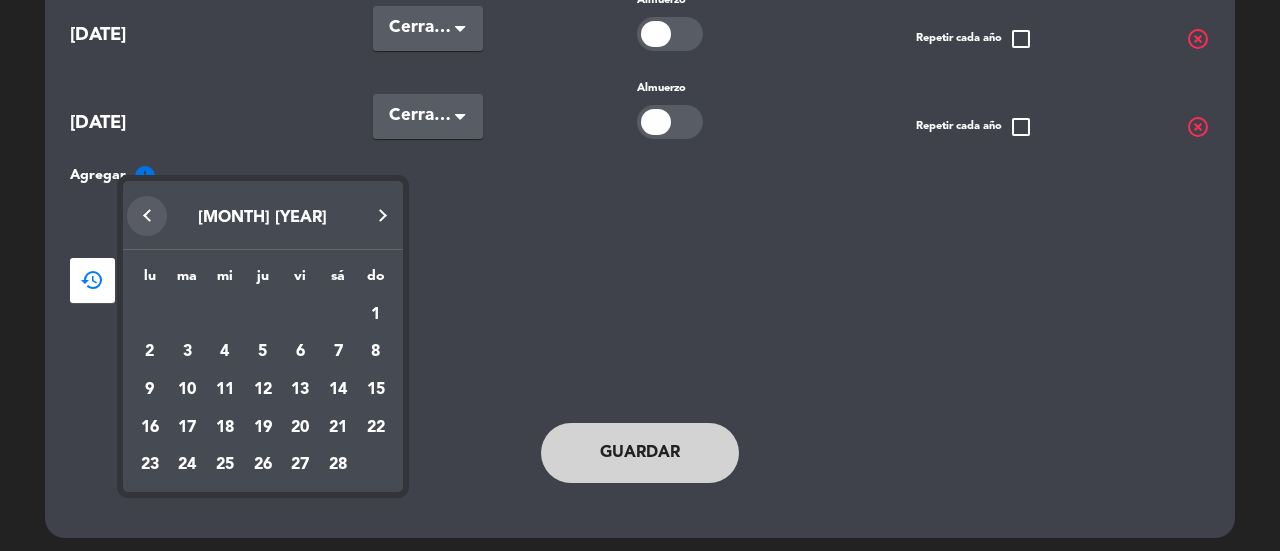 click at bounding box center [147, 216] 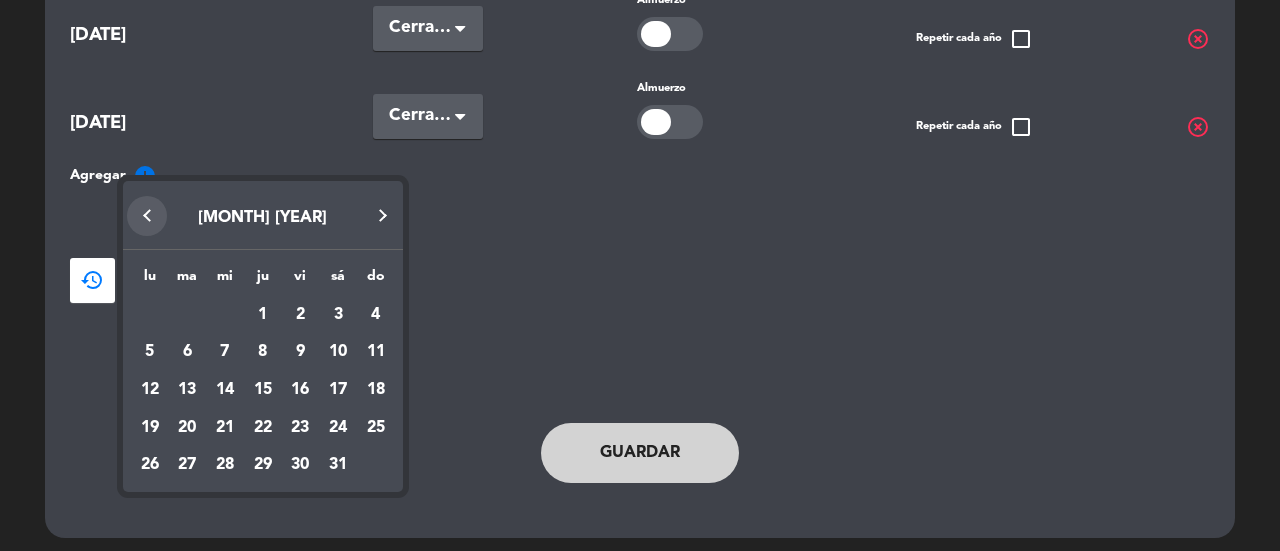 click at bounding box center [147, 216] 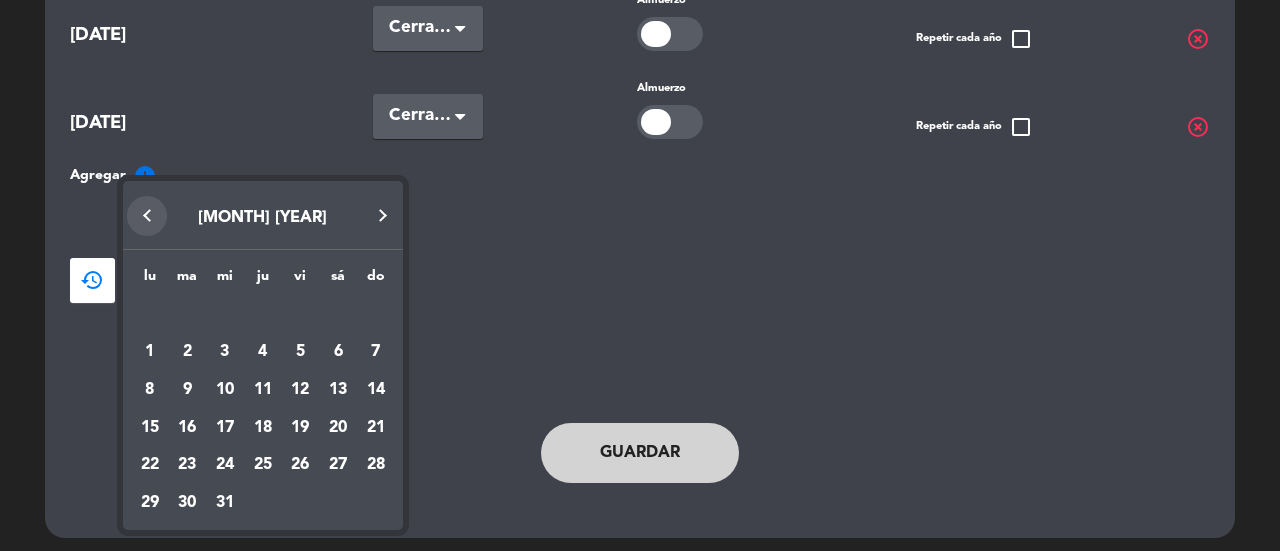 click at bounding box center (147, 216) 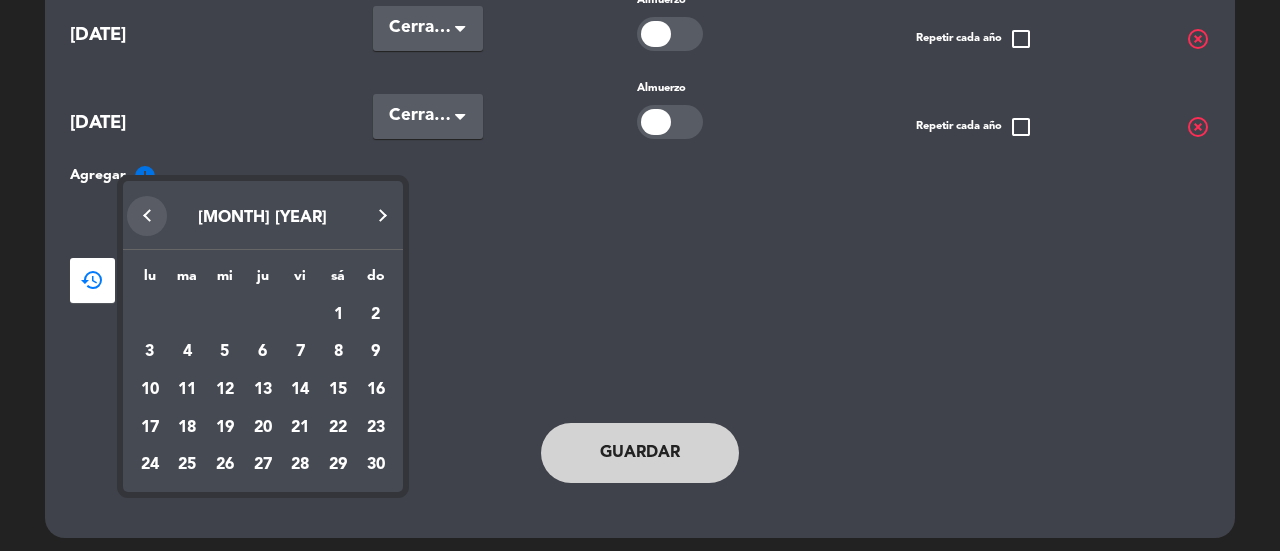 click at bounding box center [147, 216] 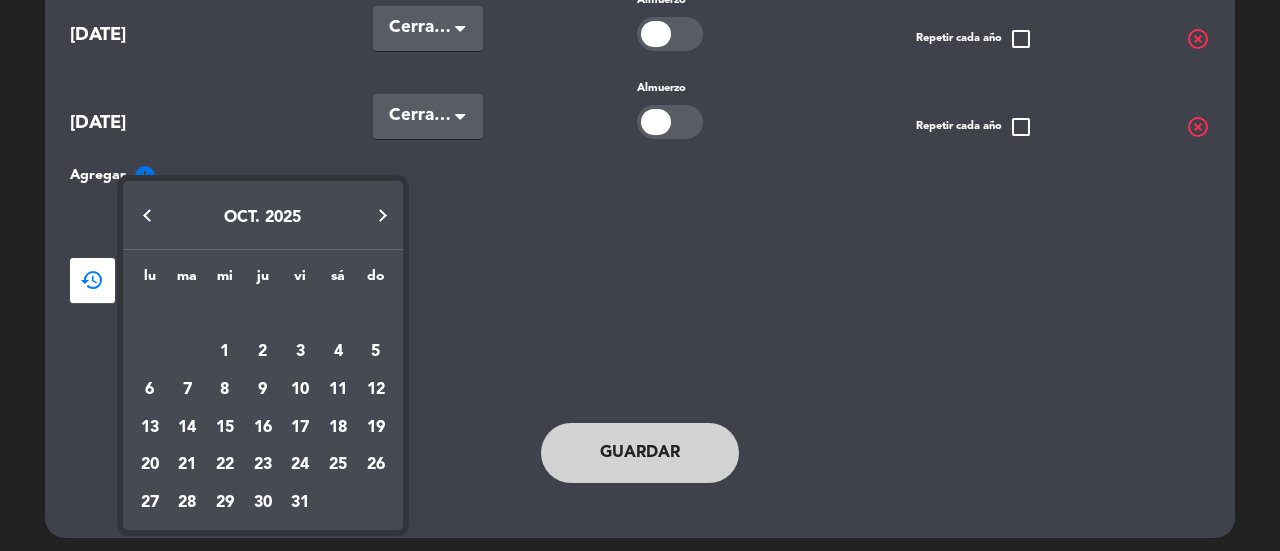 click at bounding box center (383, 216) 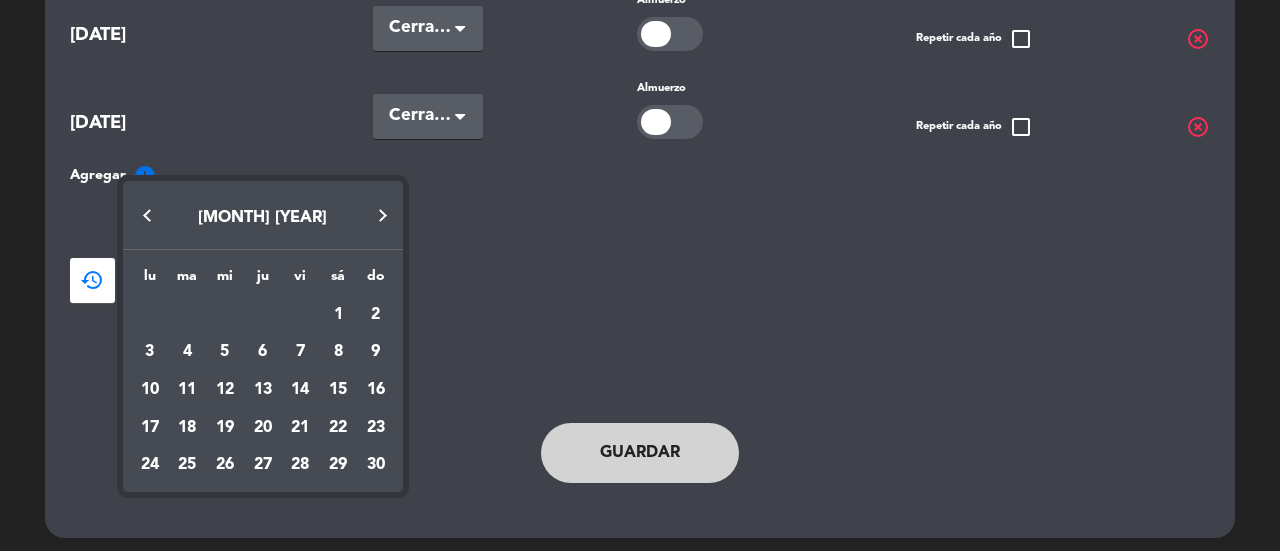 click at bounding box center (383, 216) 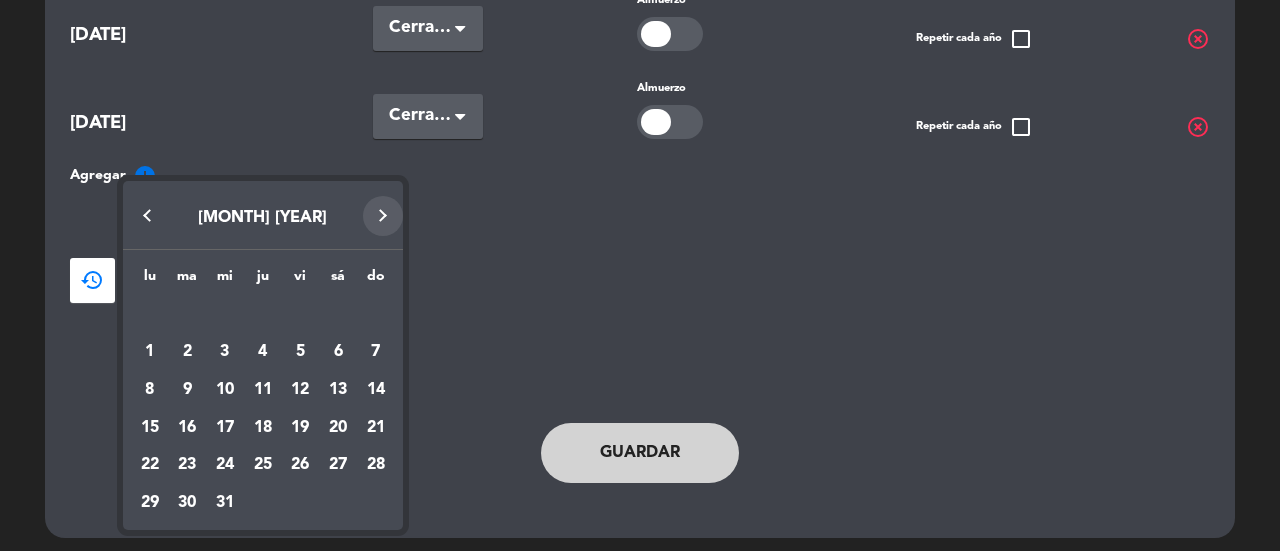 click at bounding box center [383, 216] 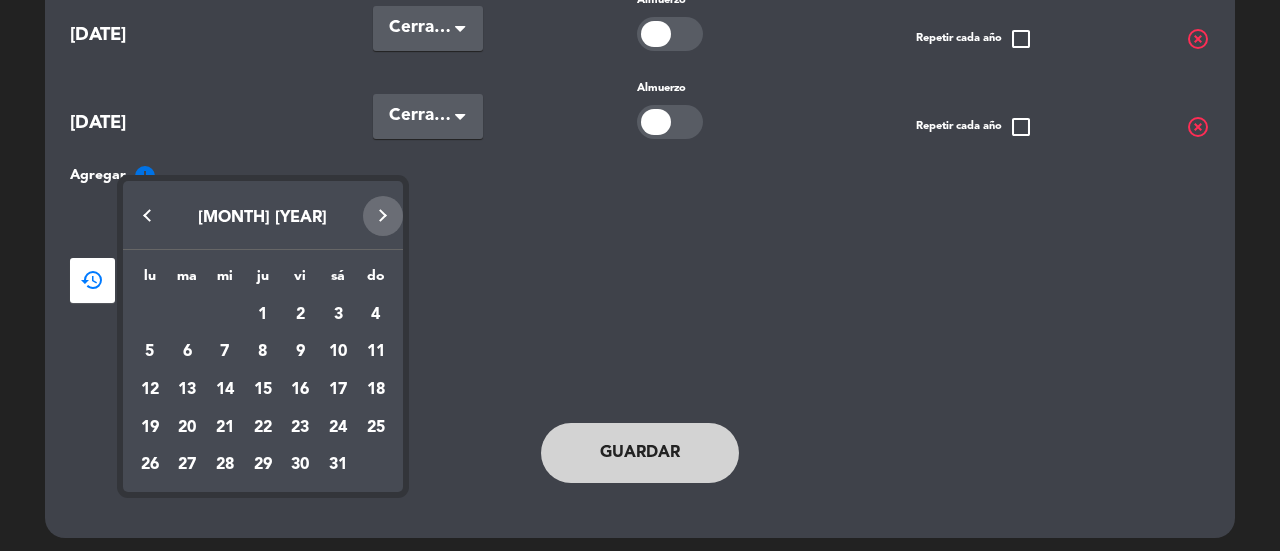 click at bounding box center [383, 216] 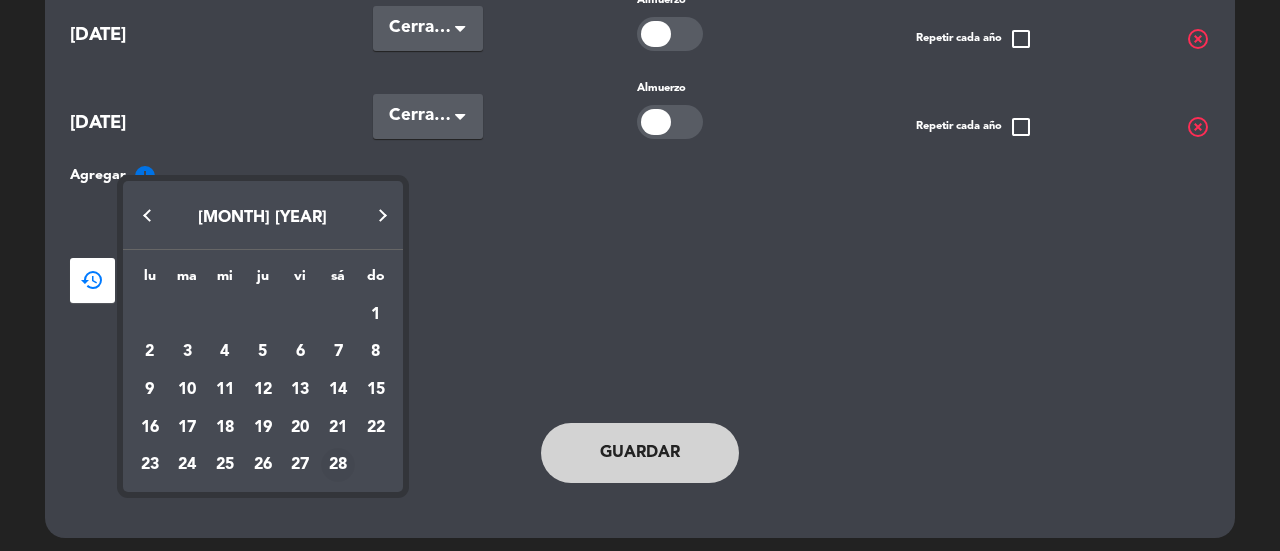 click on "28" at bounding box center [338, 465] 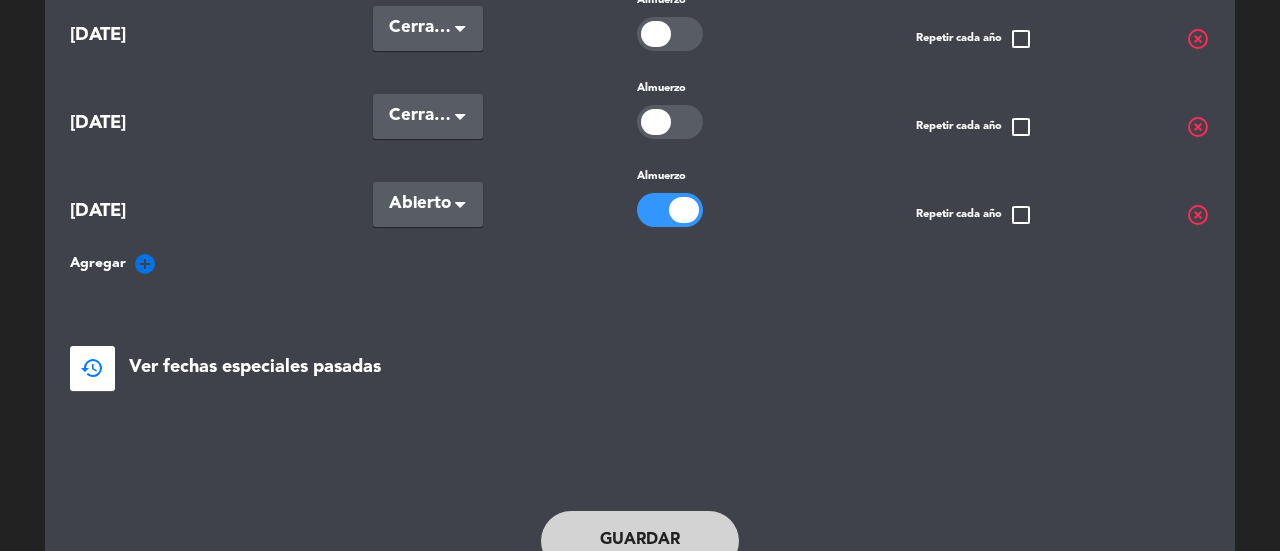 click on "Abierto" 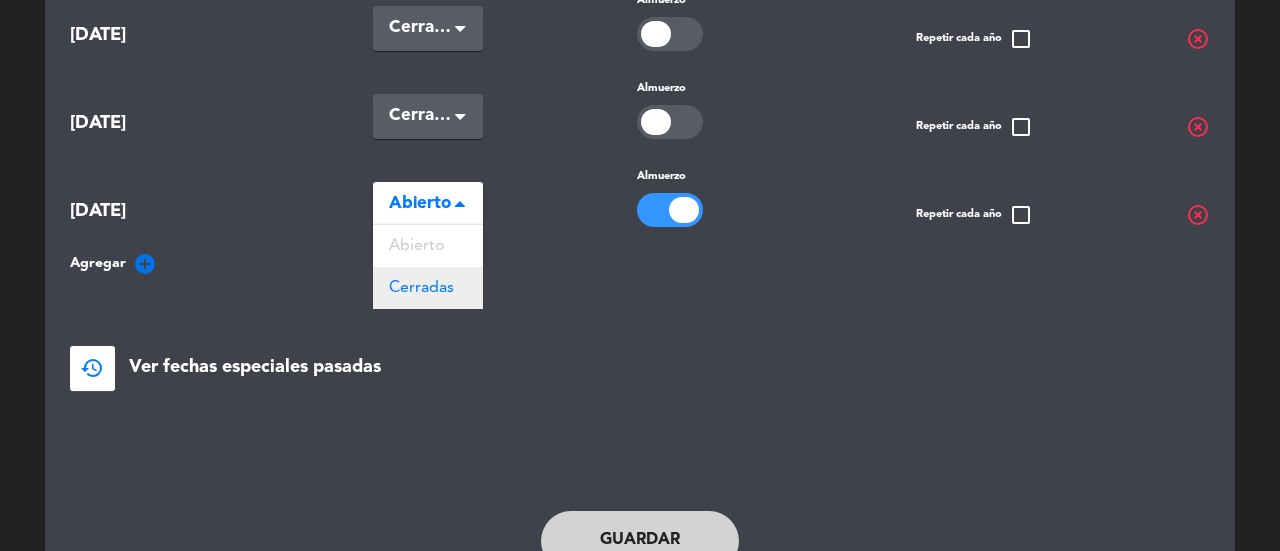 click on "Cerradas" at bounding box center (428, 288) 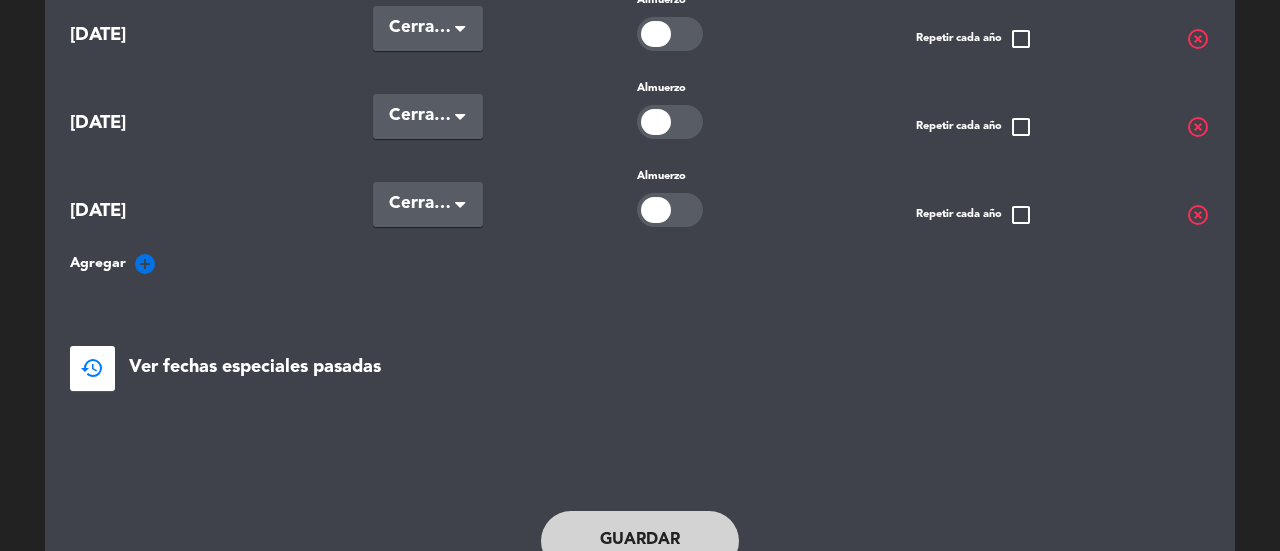 click on "Agregar" 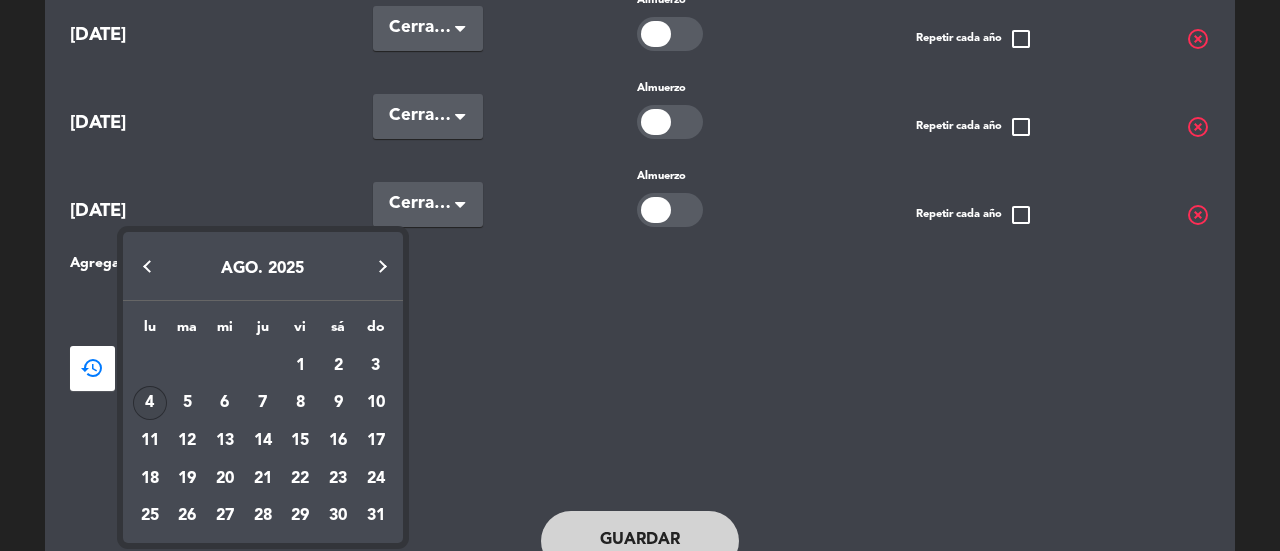 click at bounding box center [640, 275] 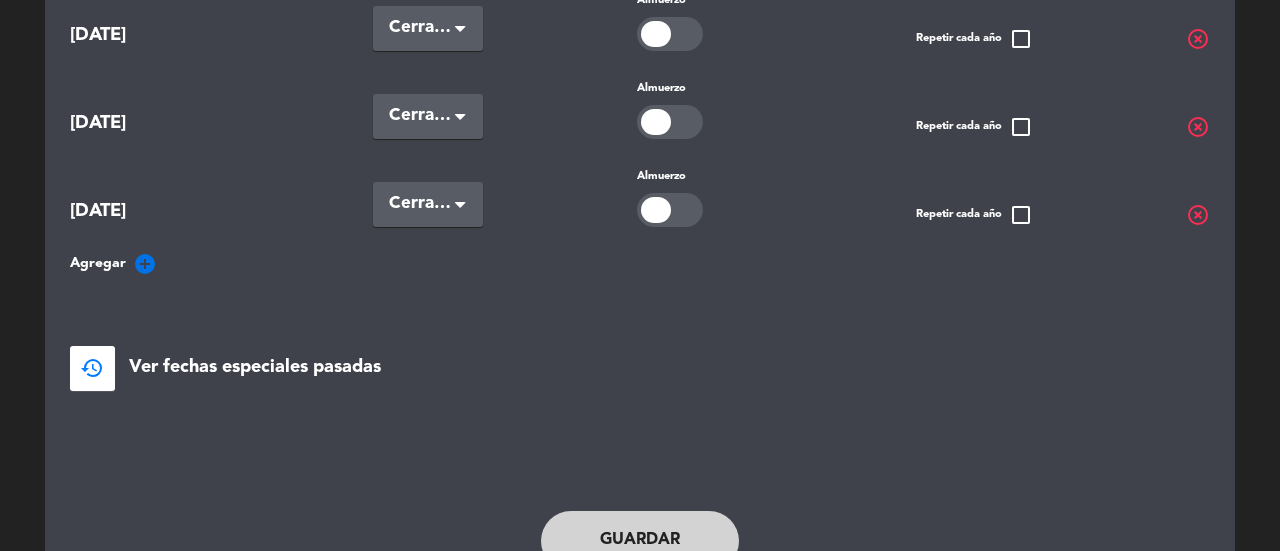 click on "Ver fechas especiales pasadas" 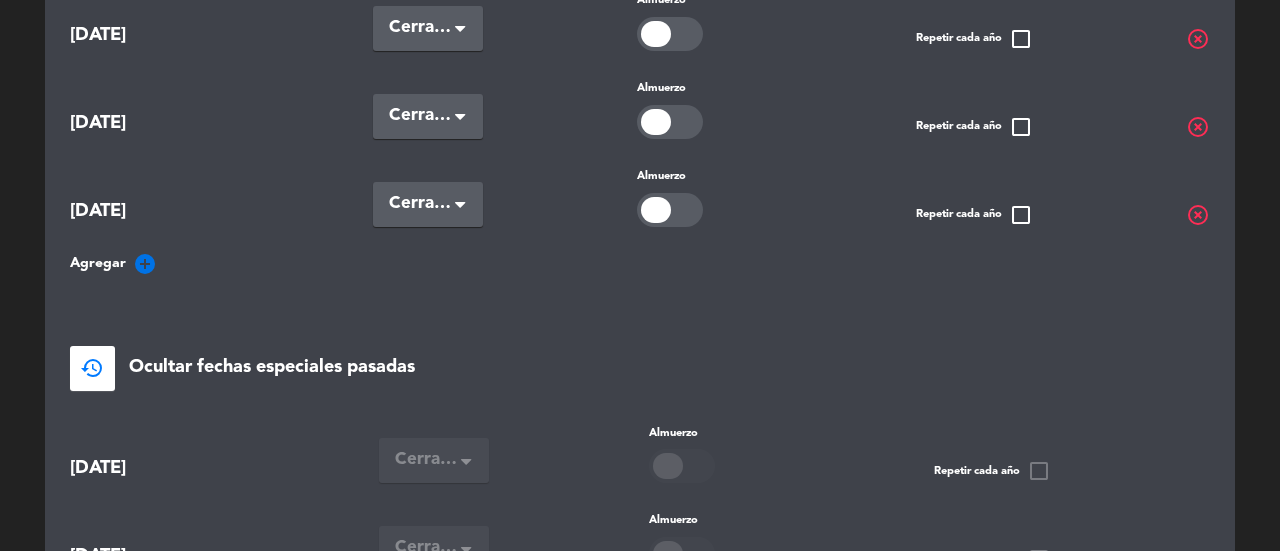 click on "Ocultar fechas especiales pasadas" 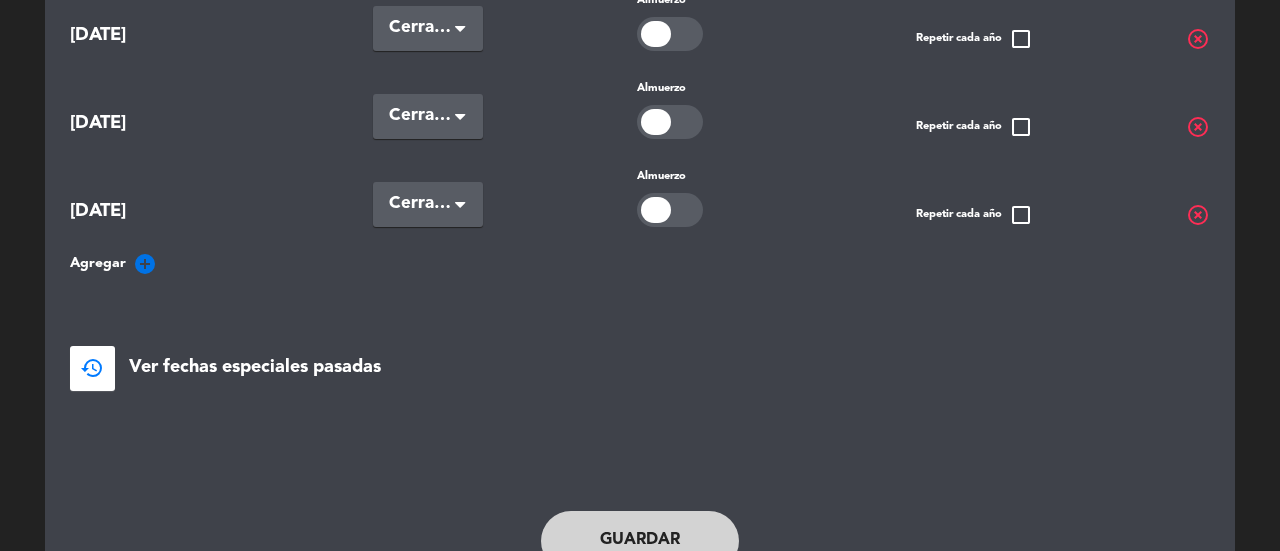click on "Agregar" 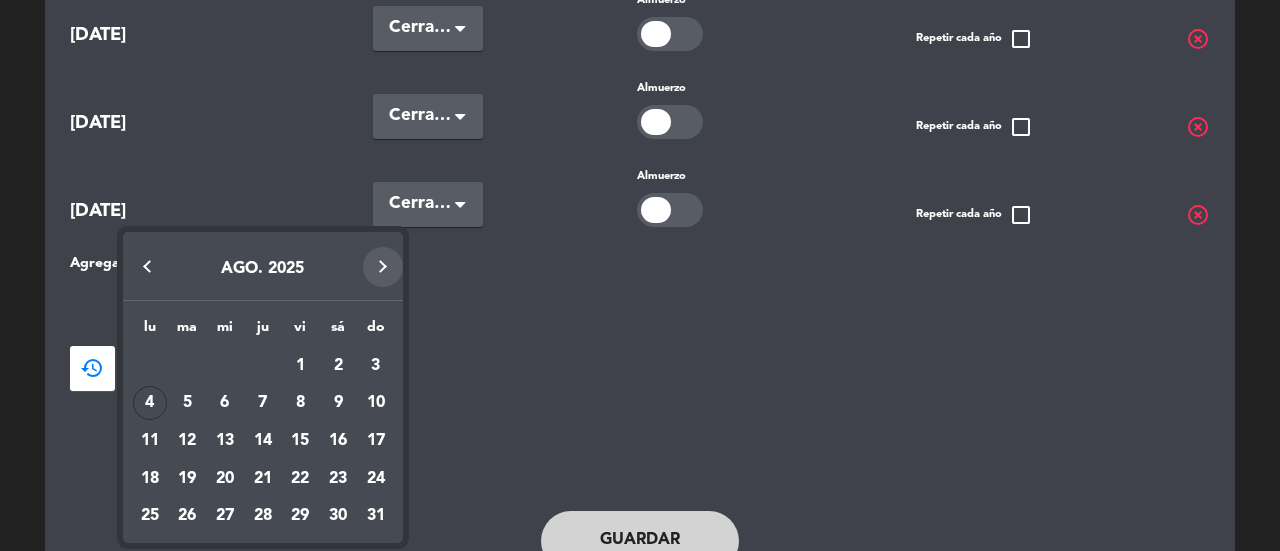 click at bounding box center [383, 267] 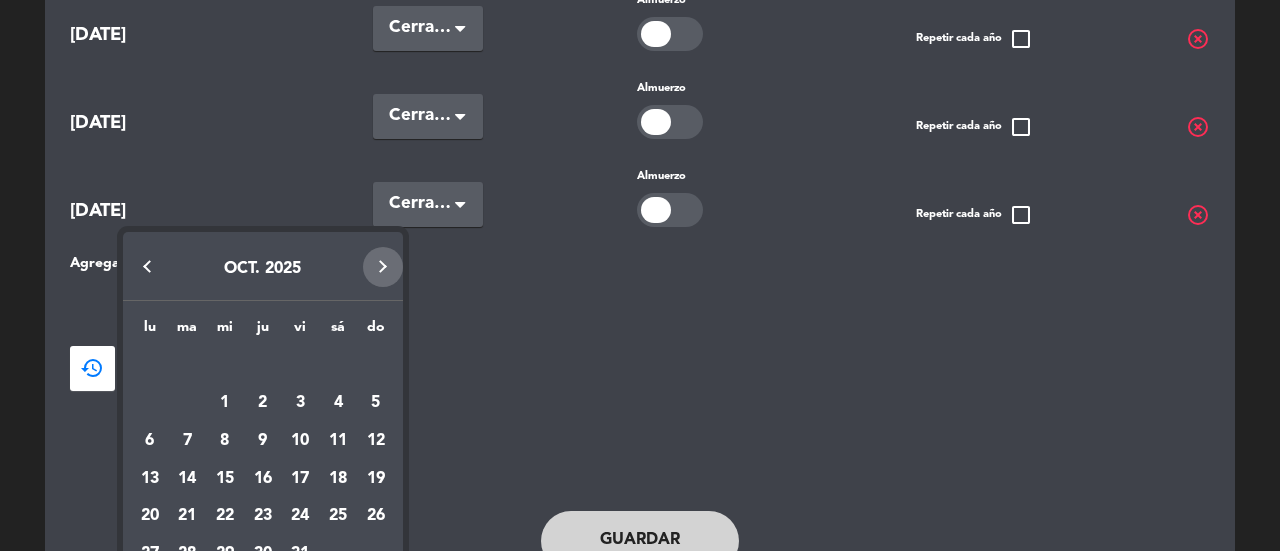 click at bounding box center (383, 267) 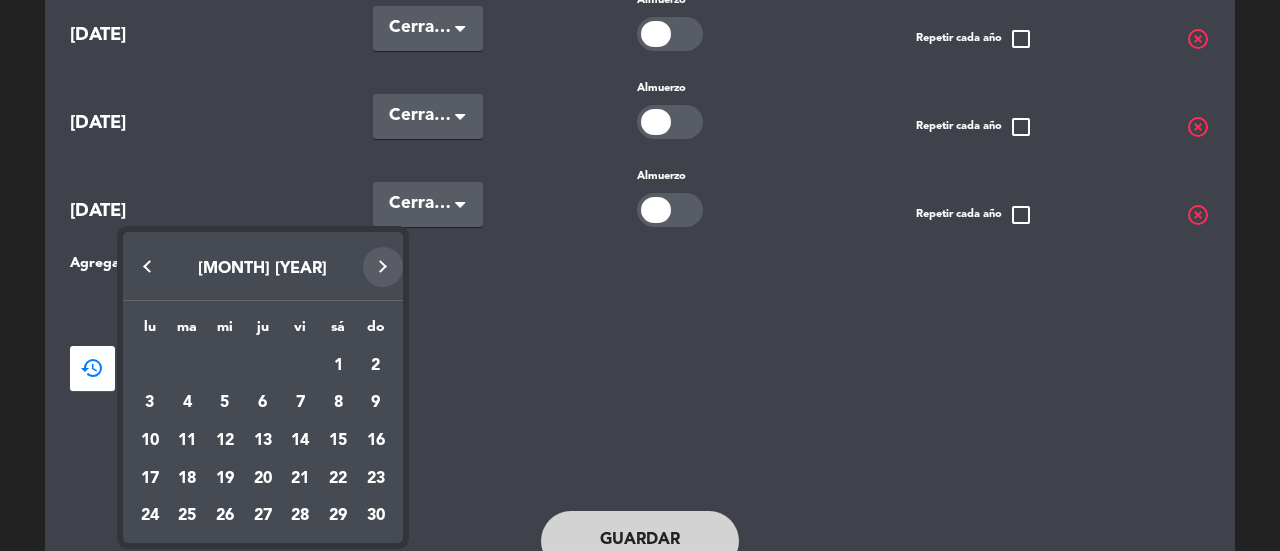 click at bounding box center [383, 267] 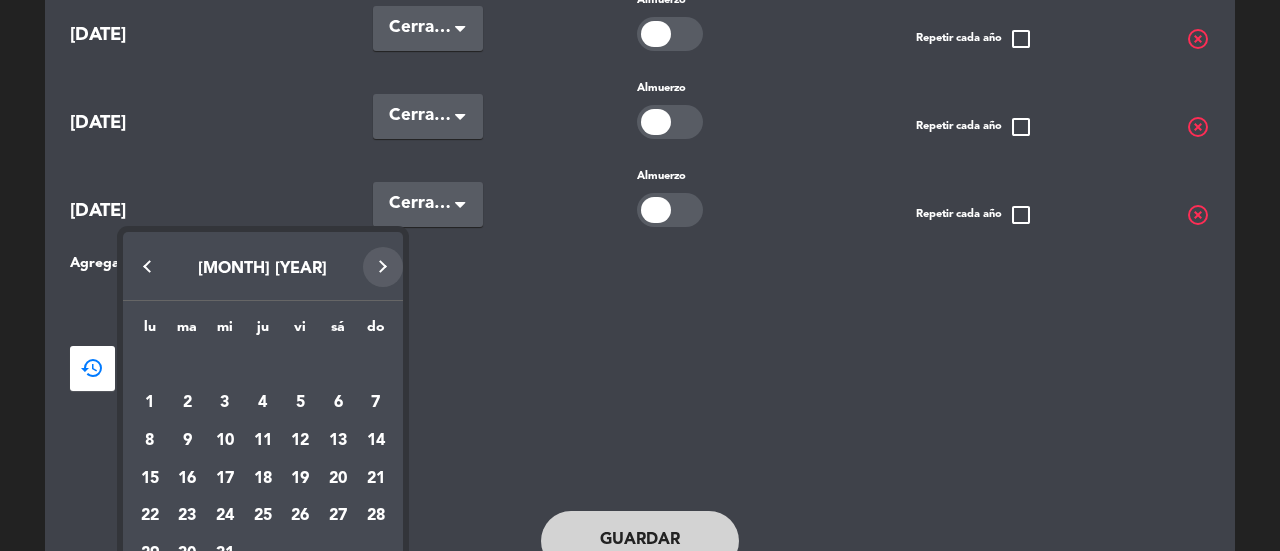 click at bounding box center [383, 267] 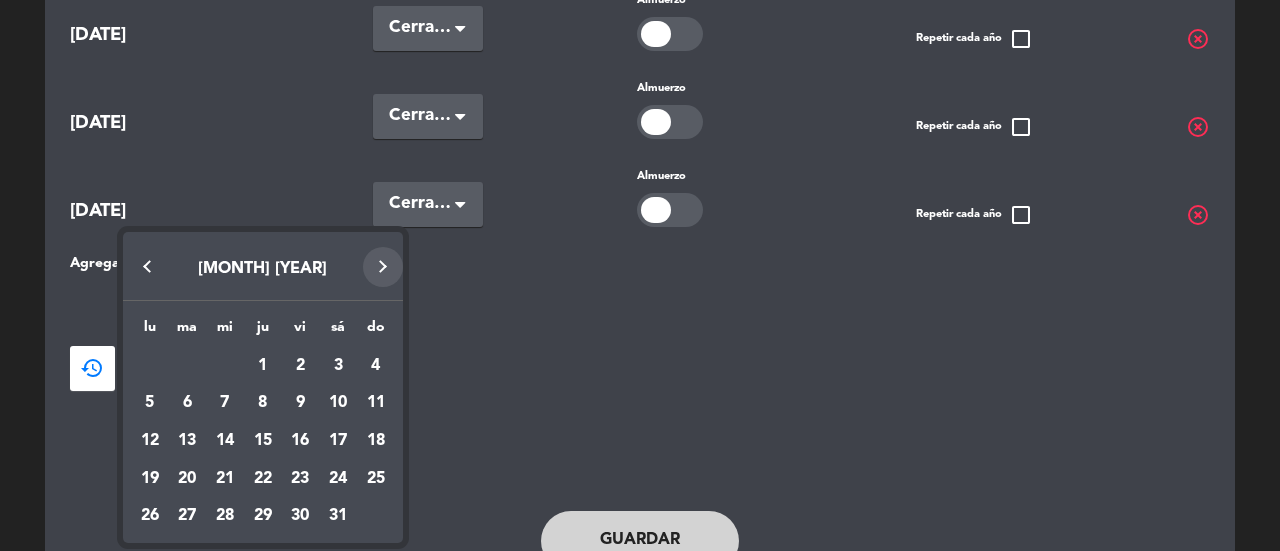 click at bounding box center [383, 267] 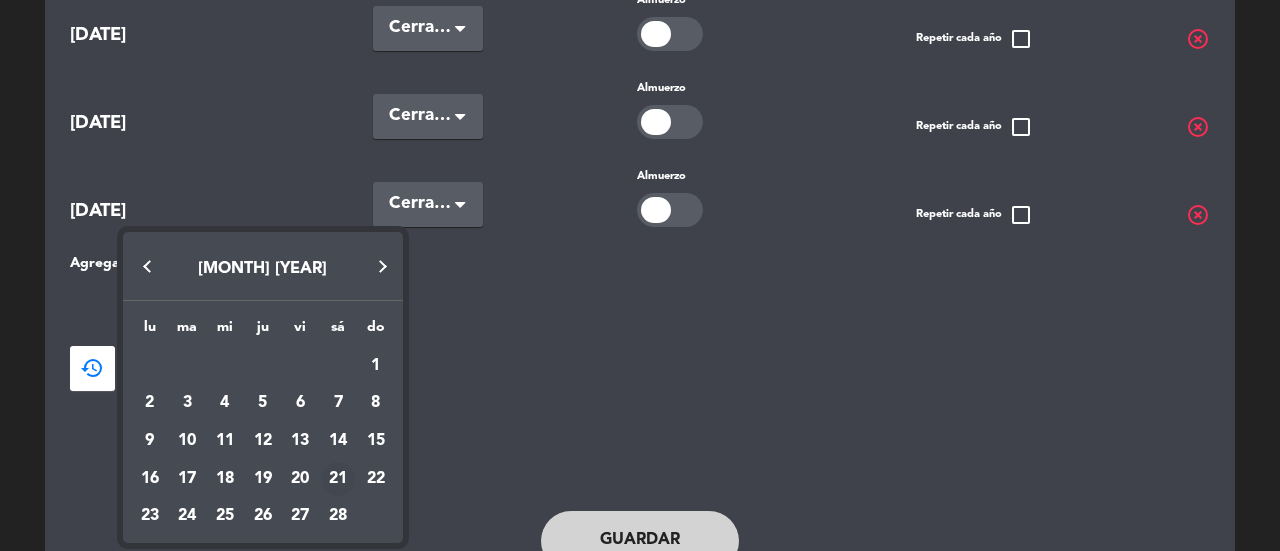 click on "21" at bounding box center [338, 479] 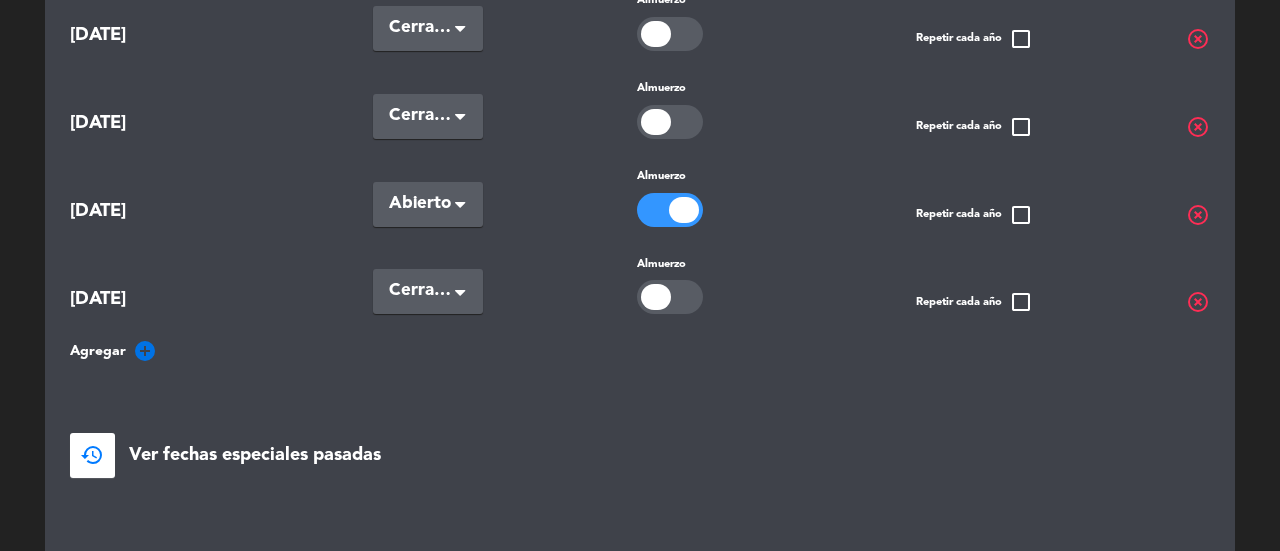 click on "Abierto" 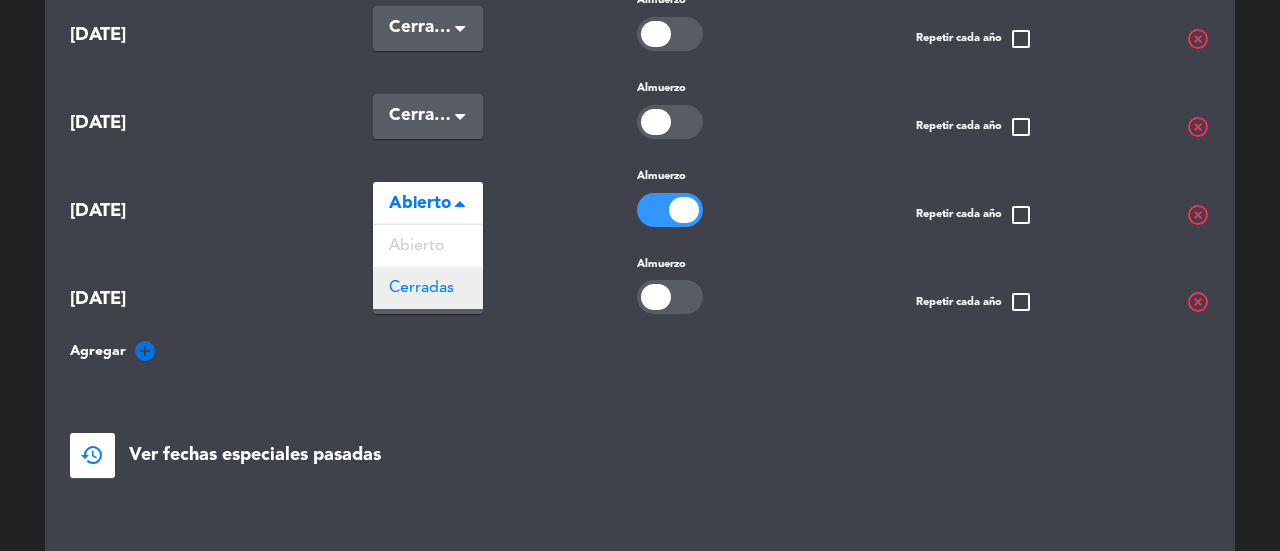 click on "Cerradas" at bounding box center [428, 288] 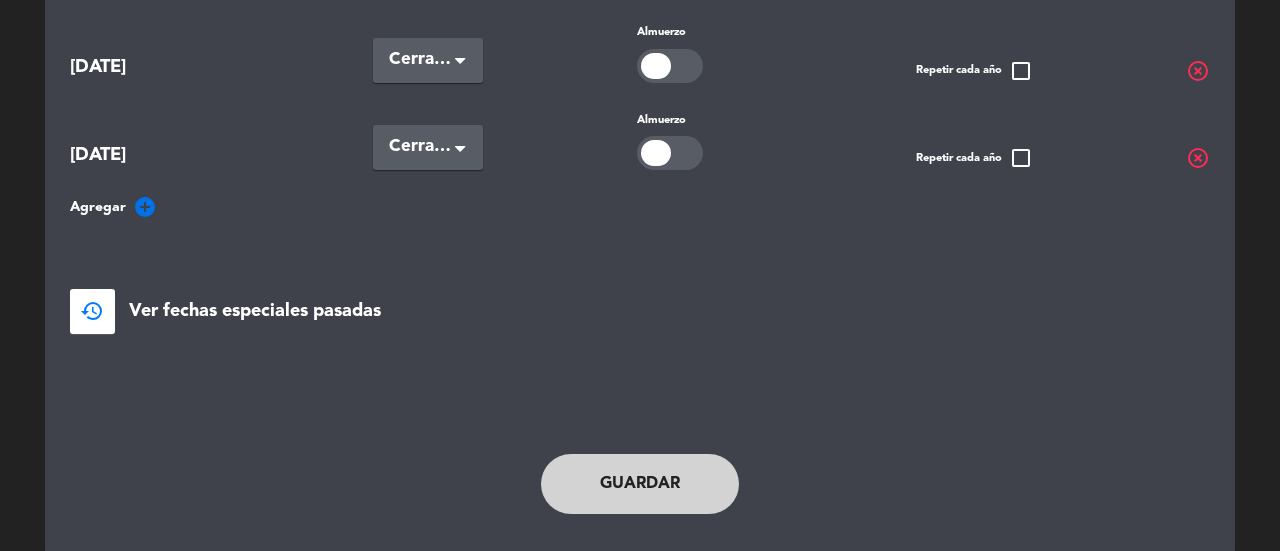 scroll, scrollTop: 1058, scrollLeft: 0, axis: vertical 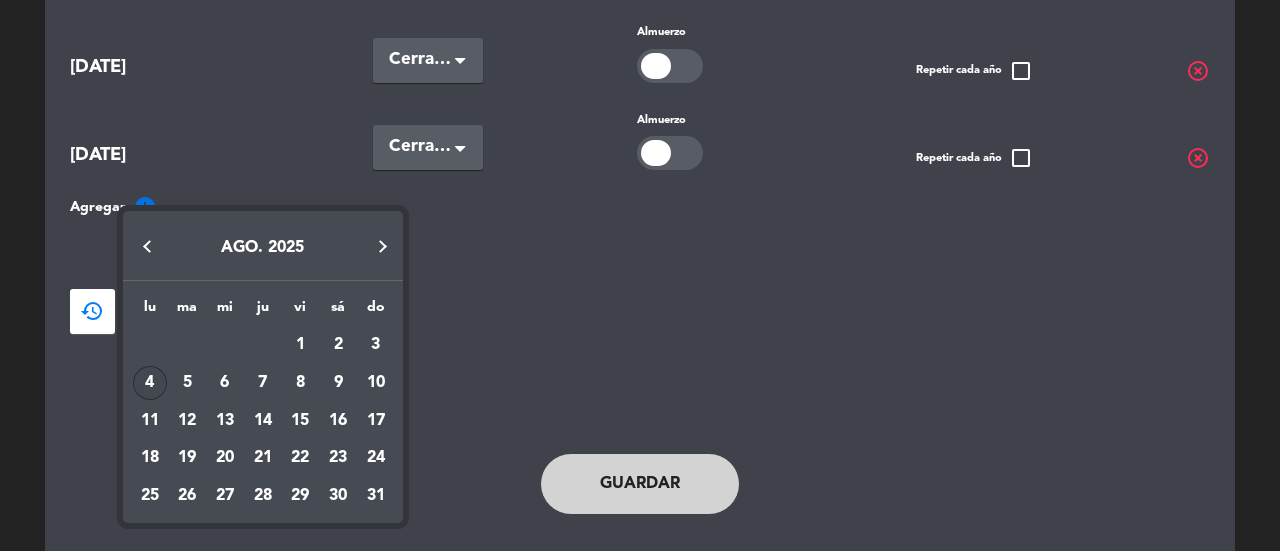 click at bounding box center (383, 246) 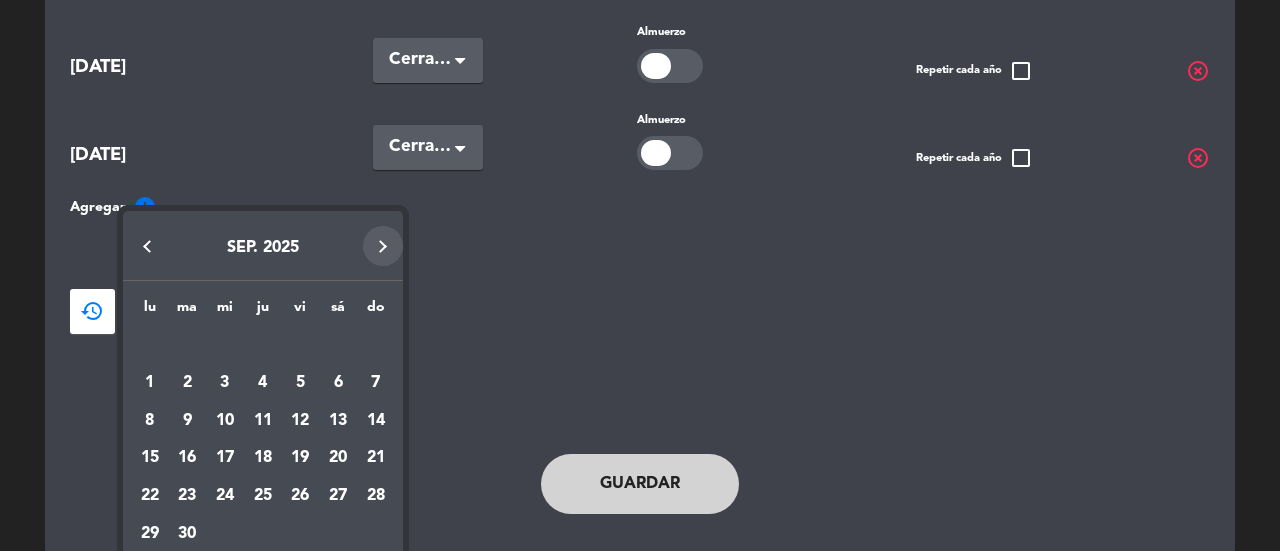 click at bounding box center [383, 246] 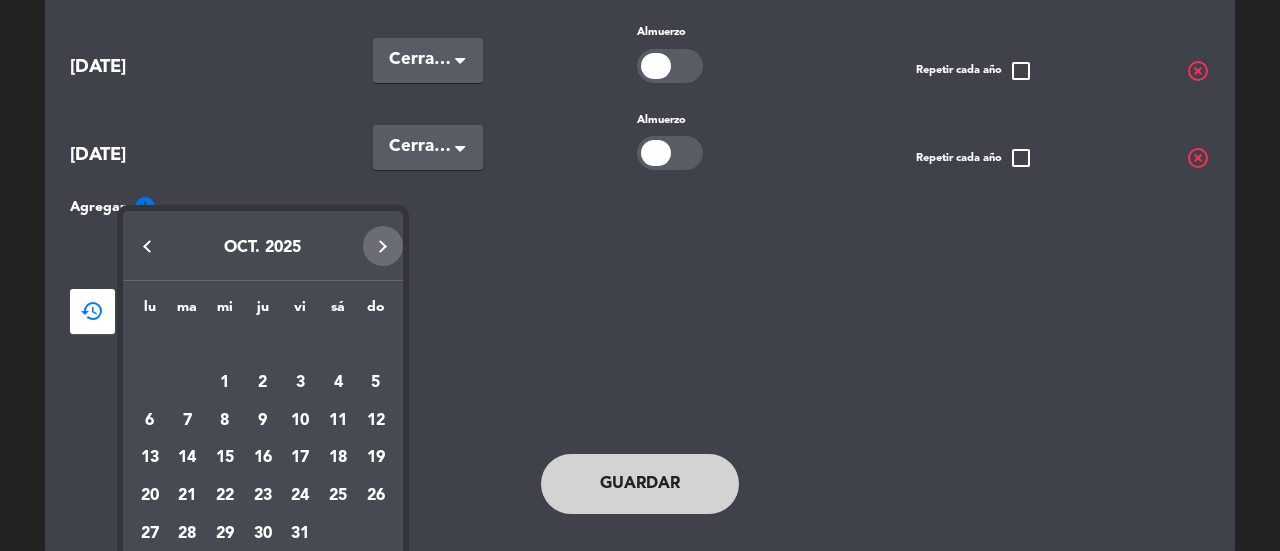 click at bounding box center (383, 246) 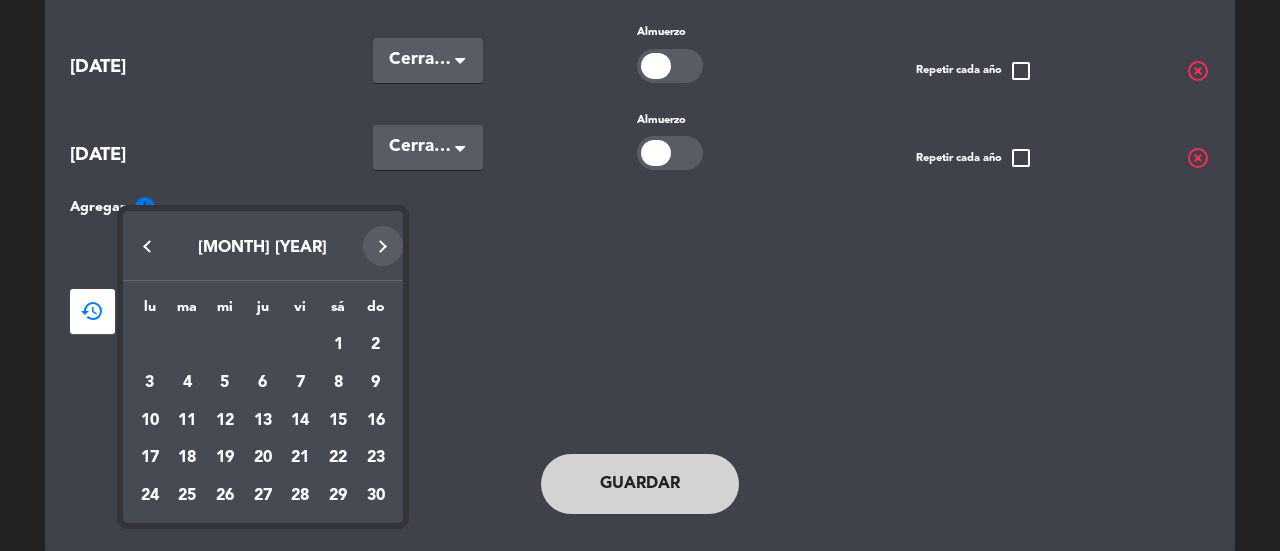 click at bounding box center (383, 246) 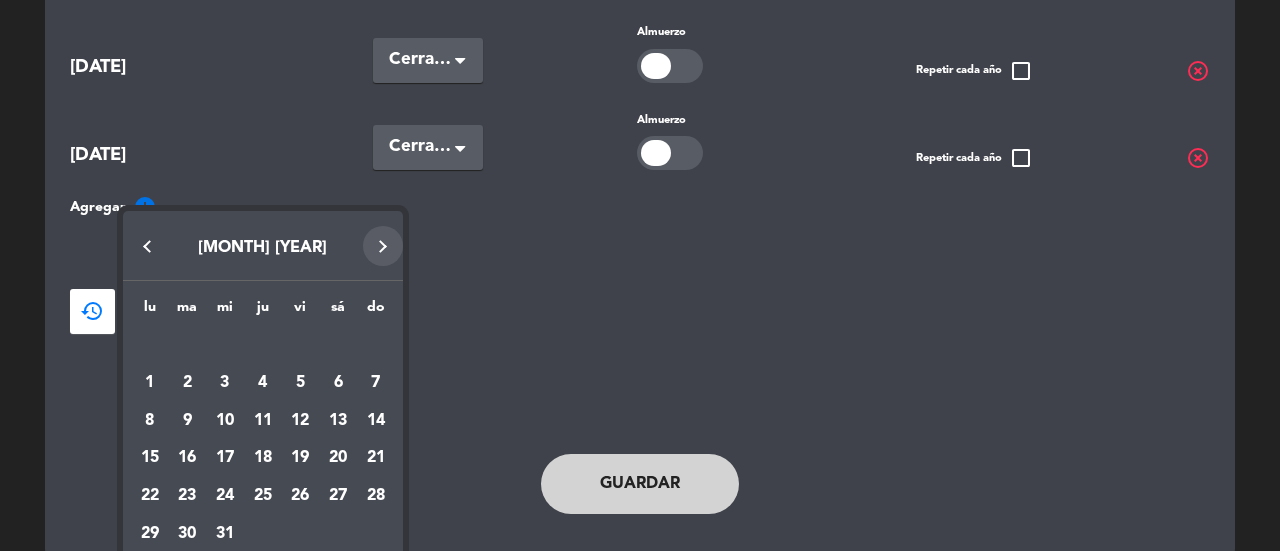 click at bounding box center [383, 246] 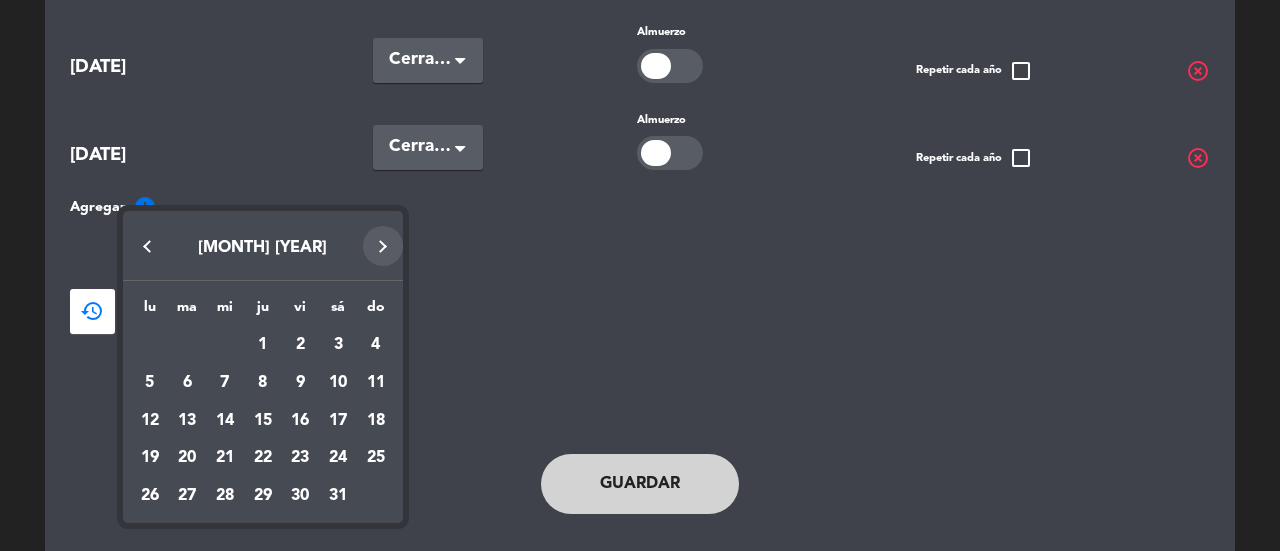 click at bounding box center [383, 246] 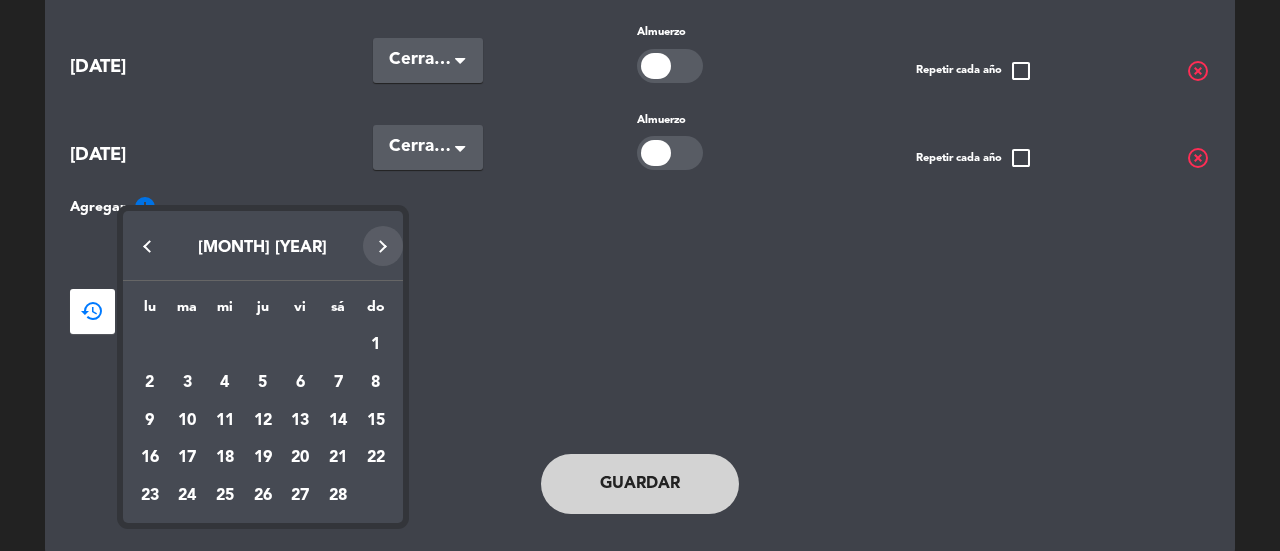 click at bounding box center (383, 246) 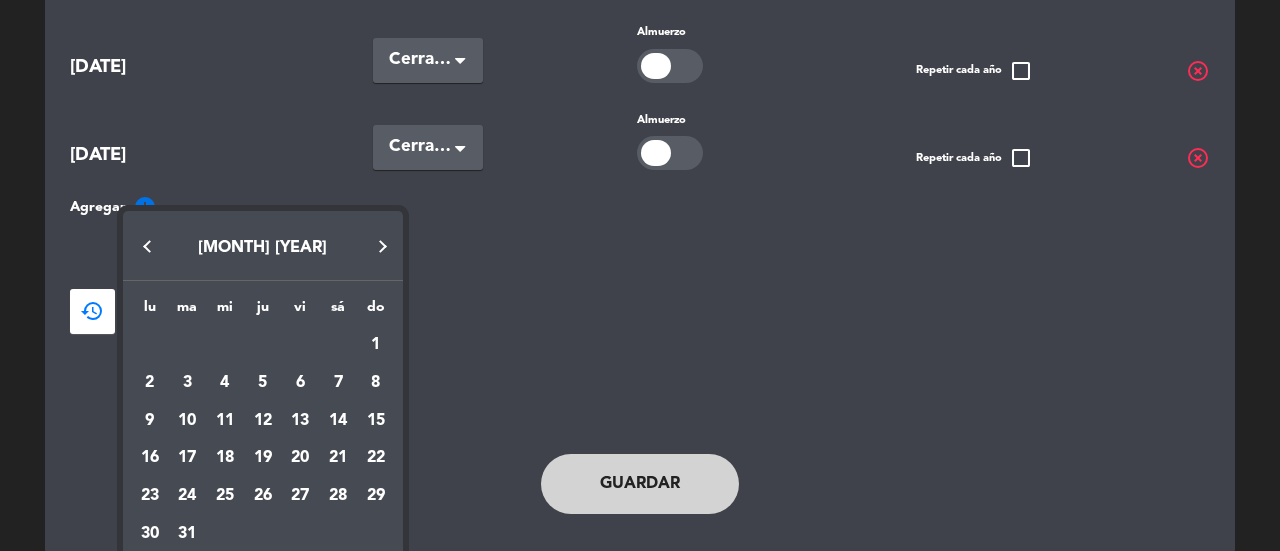 click at bounding box center (383, 246) 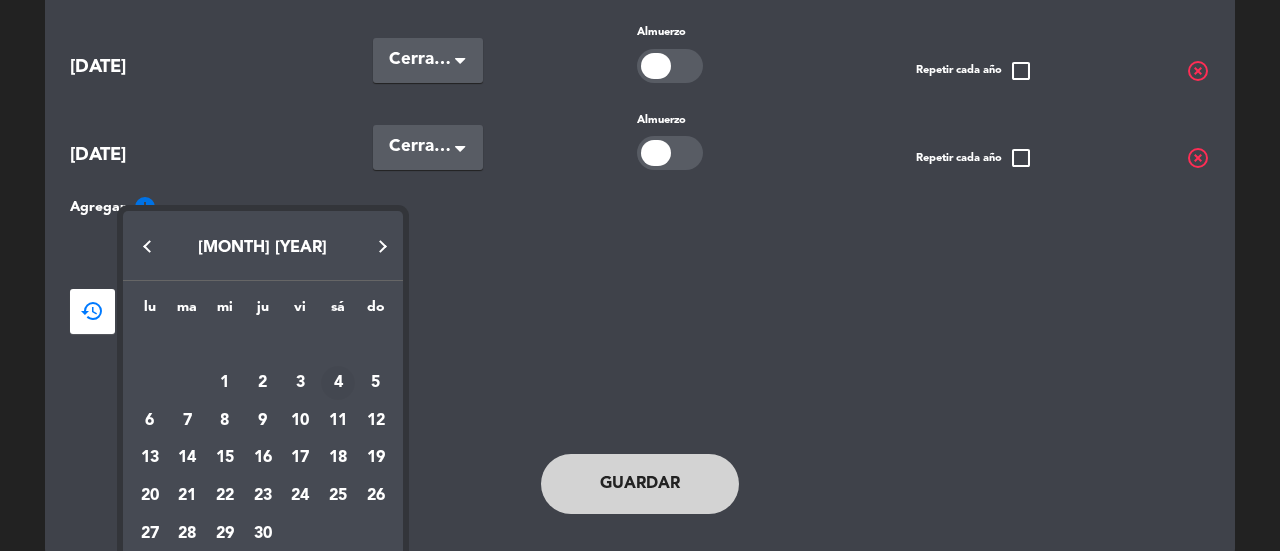 click on "4" at bounding box center (338, 383) 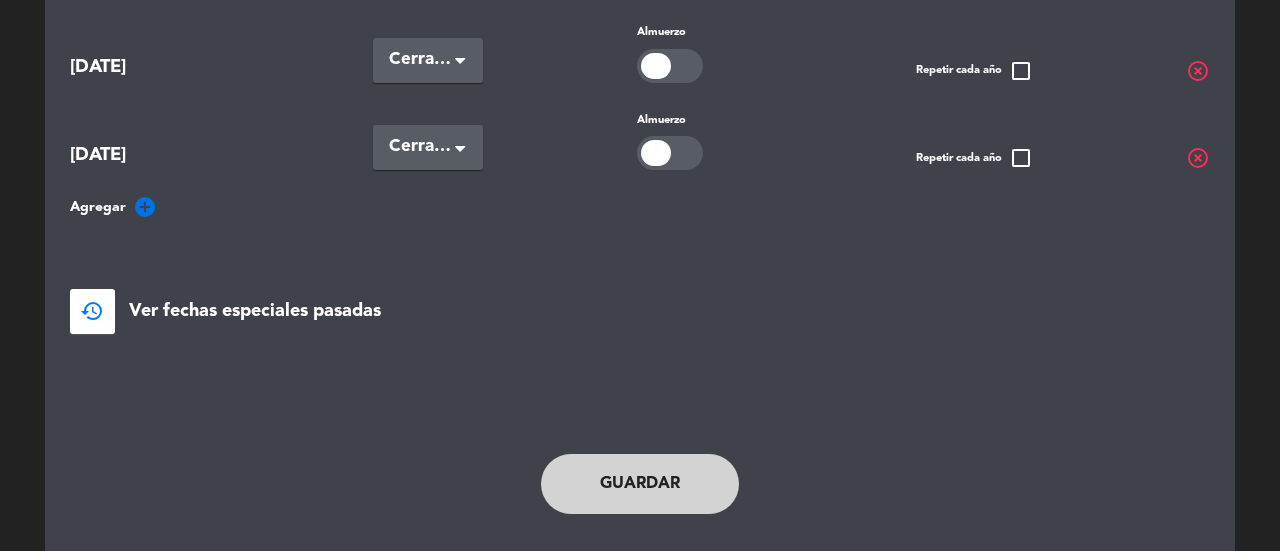 type 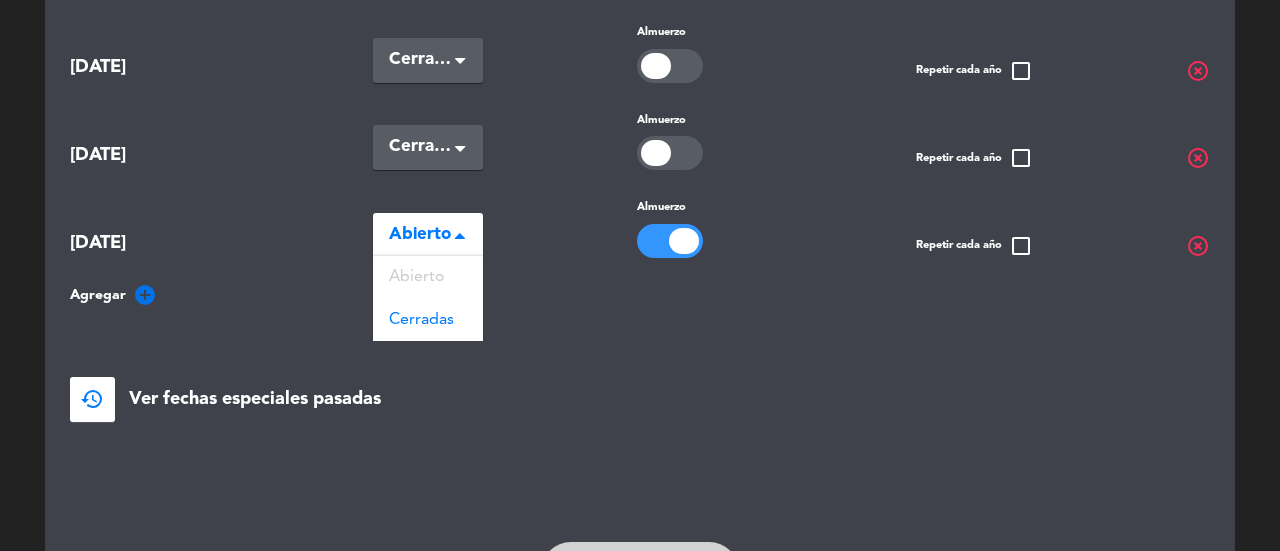 click 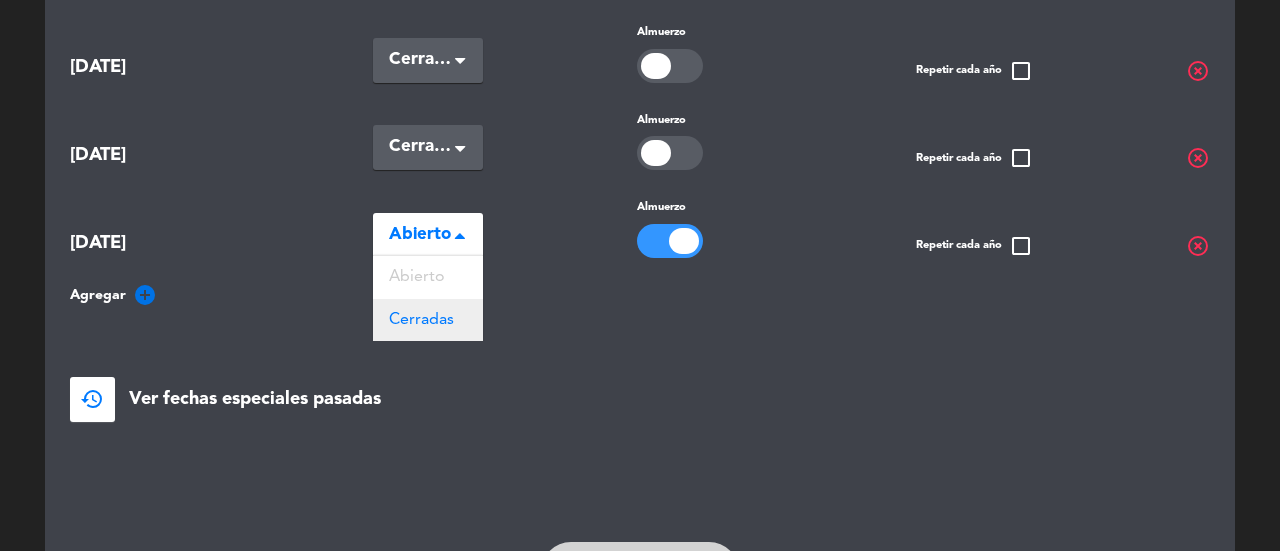 click on "Cerradas" at bounding box center (421, 320) 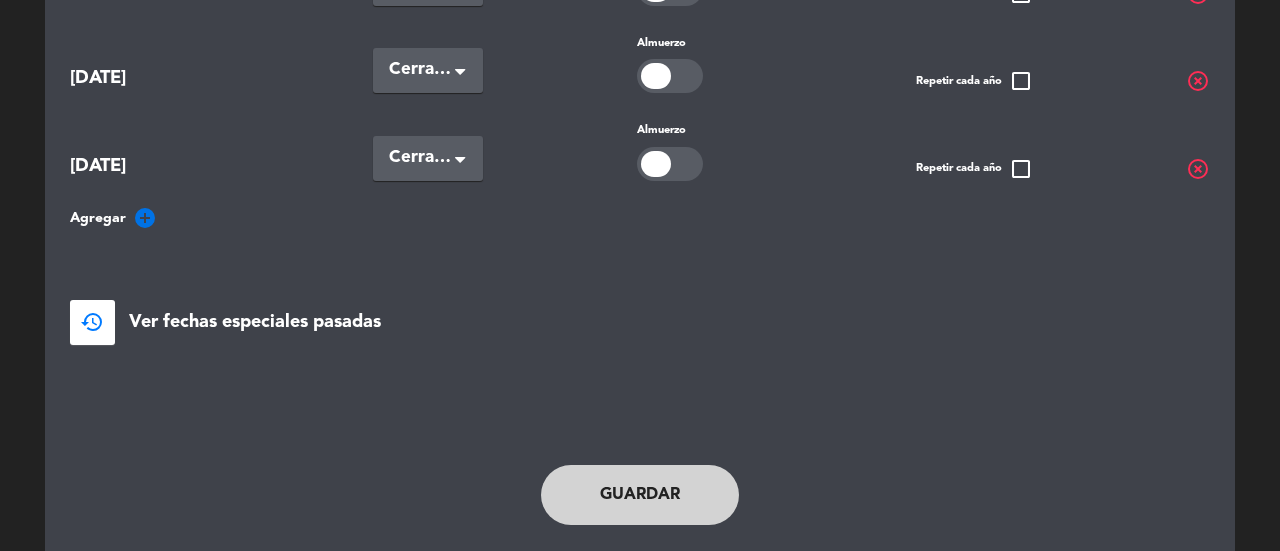 scroll, scrollTop: 1167, scrollLeft: 0, axis: vertical 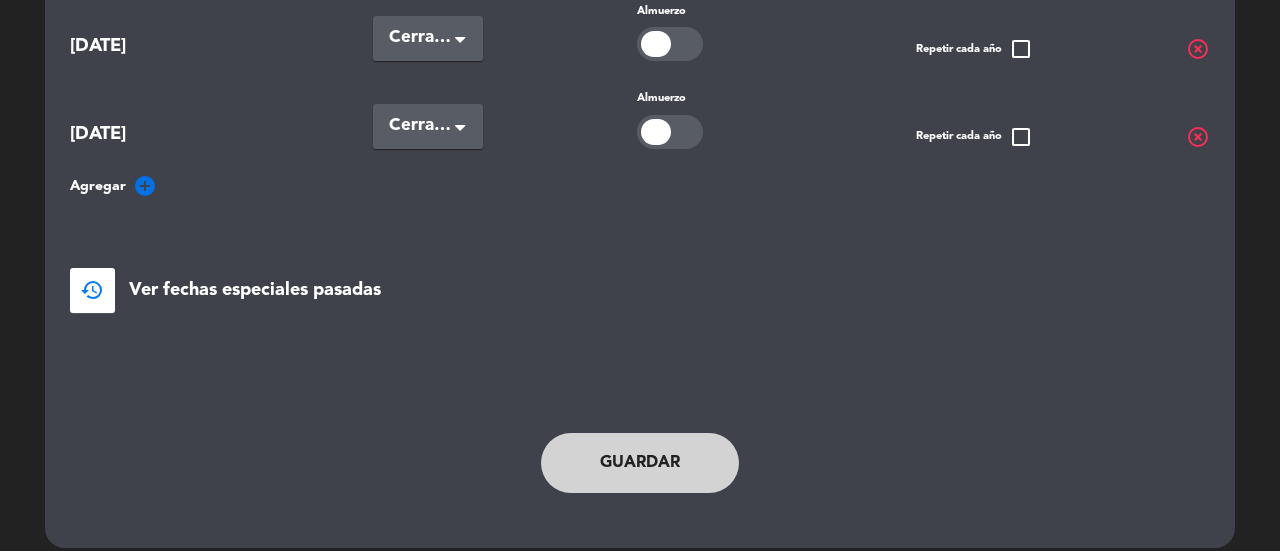 click on "Guardar" 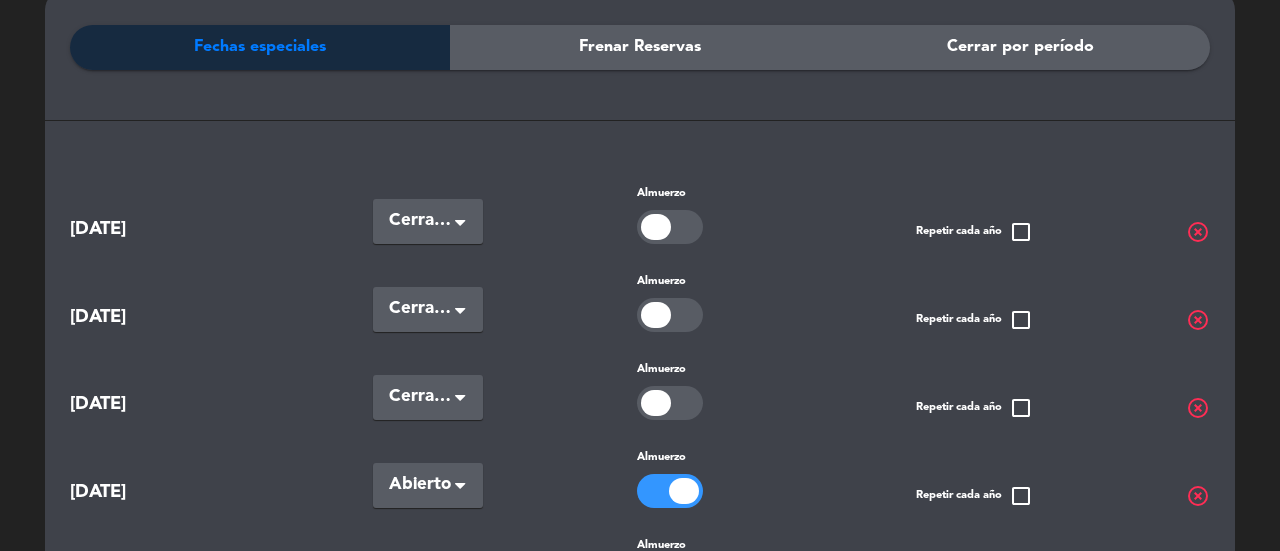 scroll, scrollTop: 0, scrollLeft: 0, axis: both 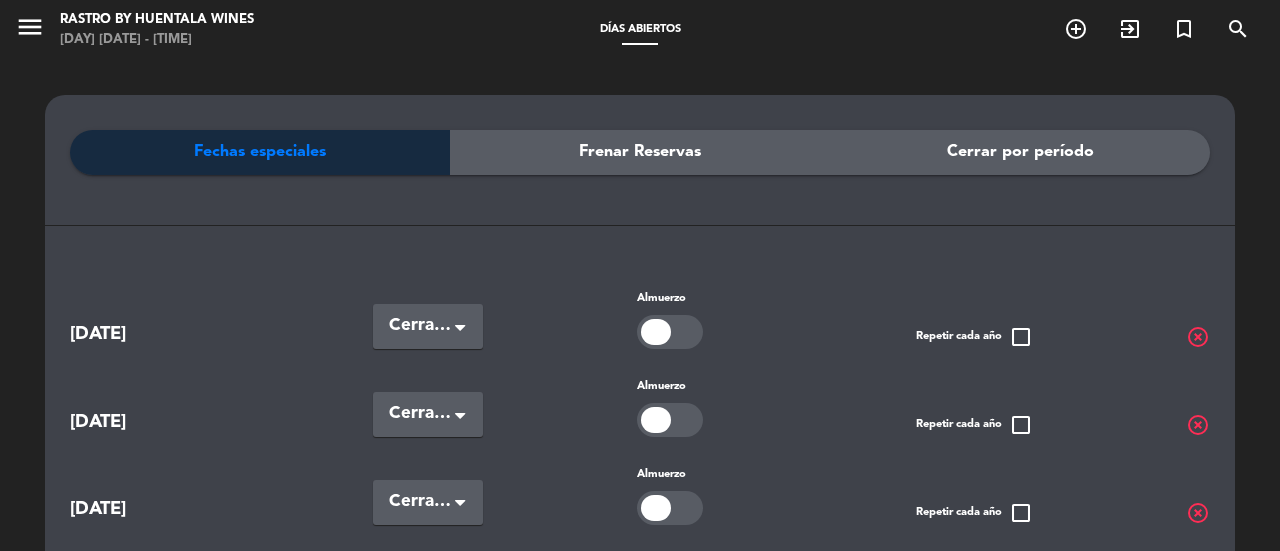 click on "menu" at bounding box center (30, 27) 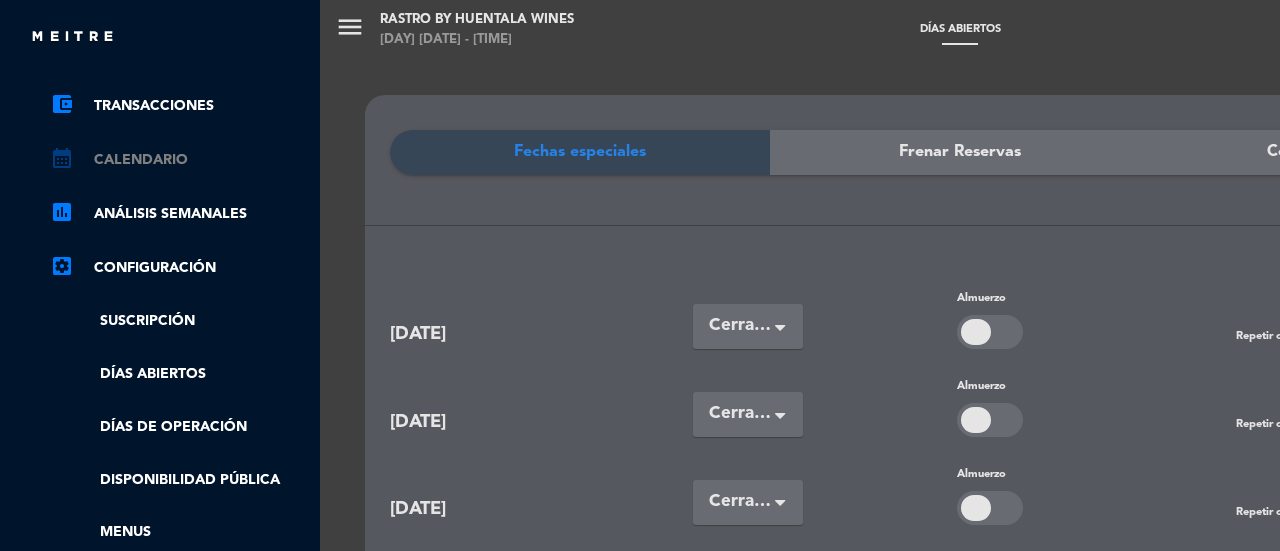 scroll, scrollTop: 0, scrollLeft: 0, axis: both 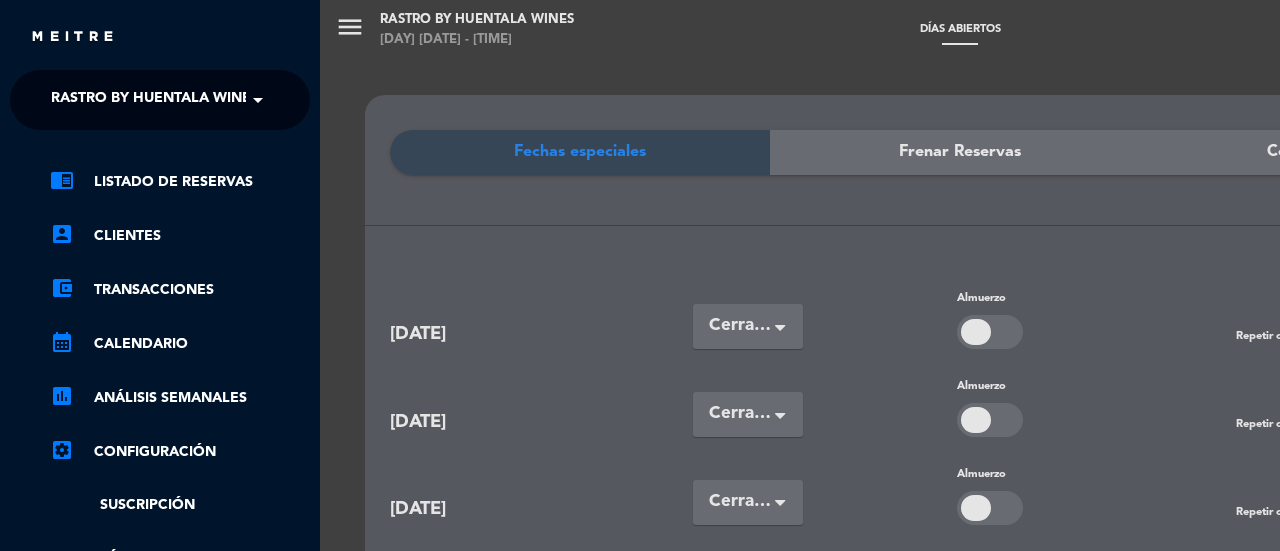 click on "chrome_reader_mode   Listado de Reservas   account_box   Clientes   account_balance_wallet   Transacciones   calendar_month   Calendario   assessment   ANÁLISIS SEMANALES   settings_applications   Configuración   Suscripción   Días abiertos   Días de Operación   Disponibilidad pública   Menus   Gestión de usuarios   Agente de IA   Nuevo" 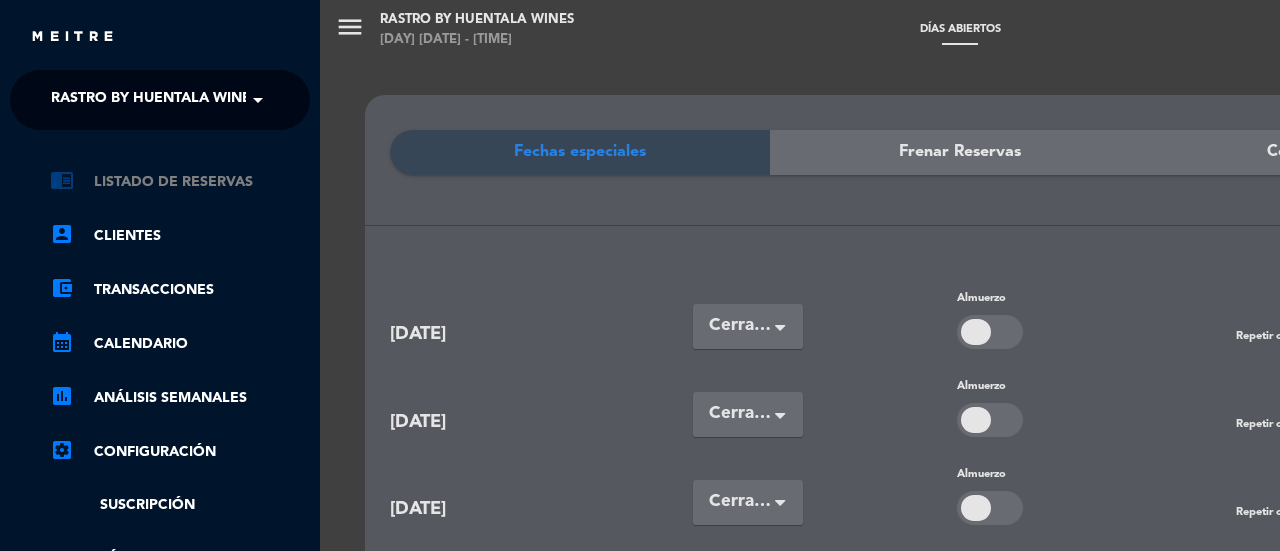 click on "chrome_reader_mode   Listado de Reservas" 